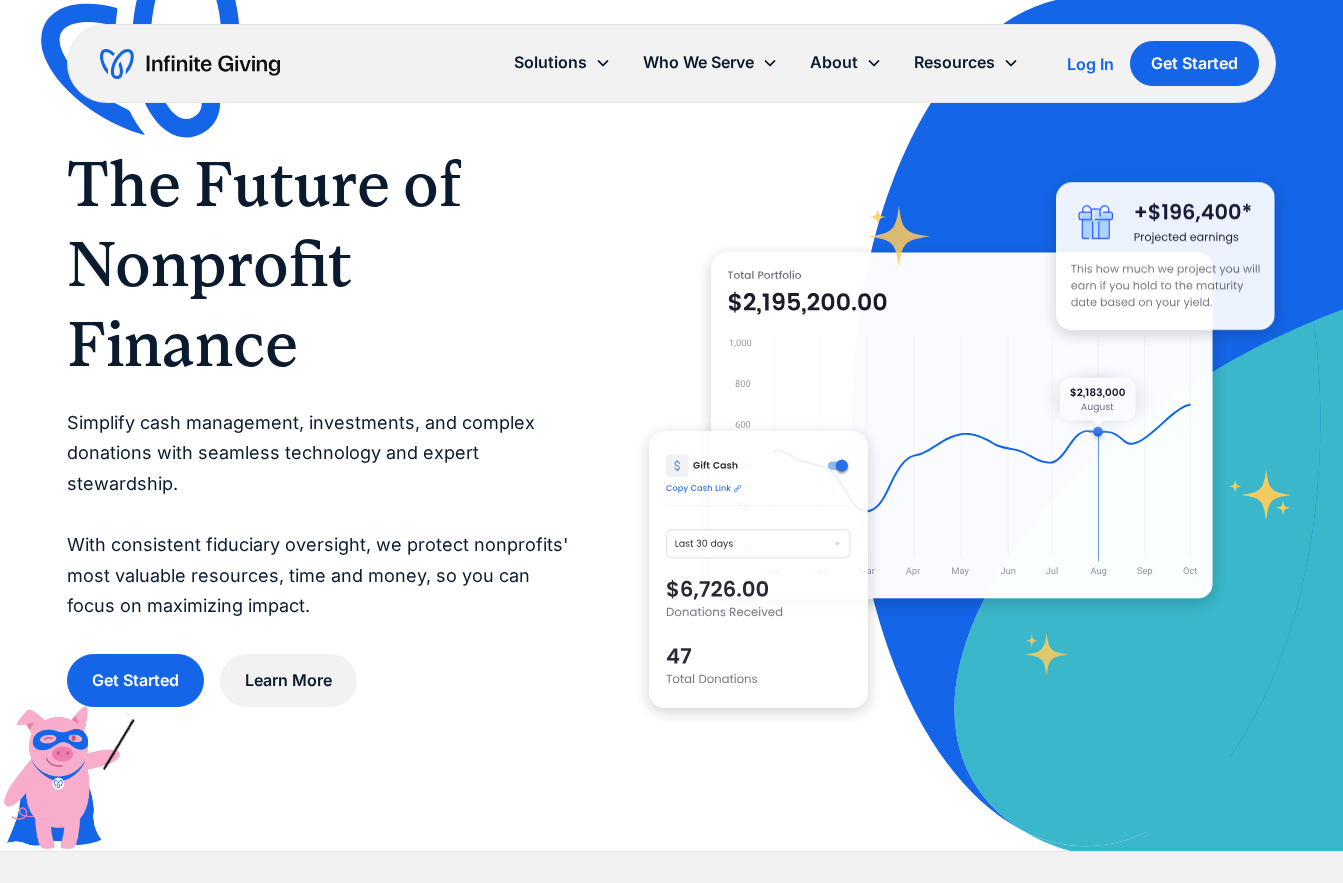 scroll, scrollTop: 0, scrollLeft: 0, axis: both 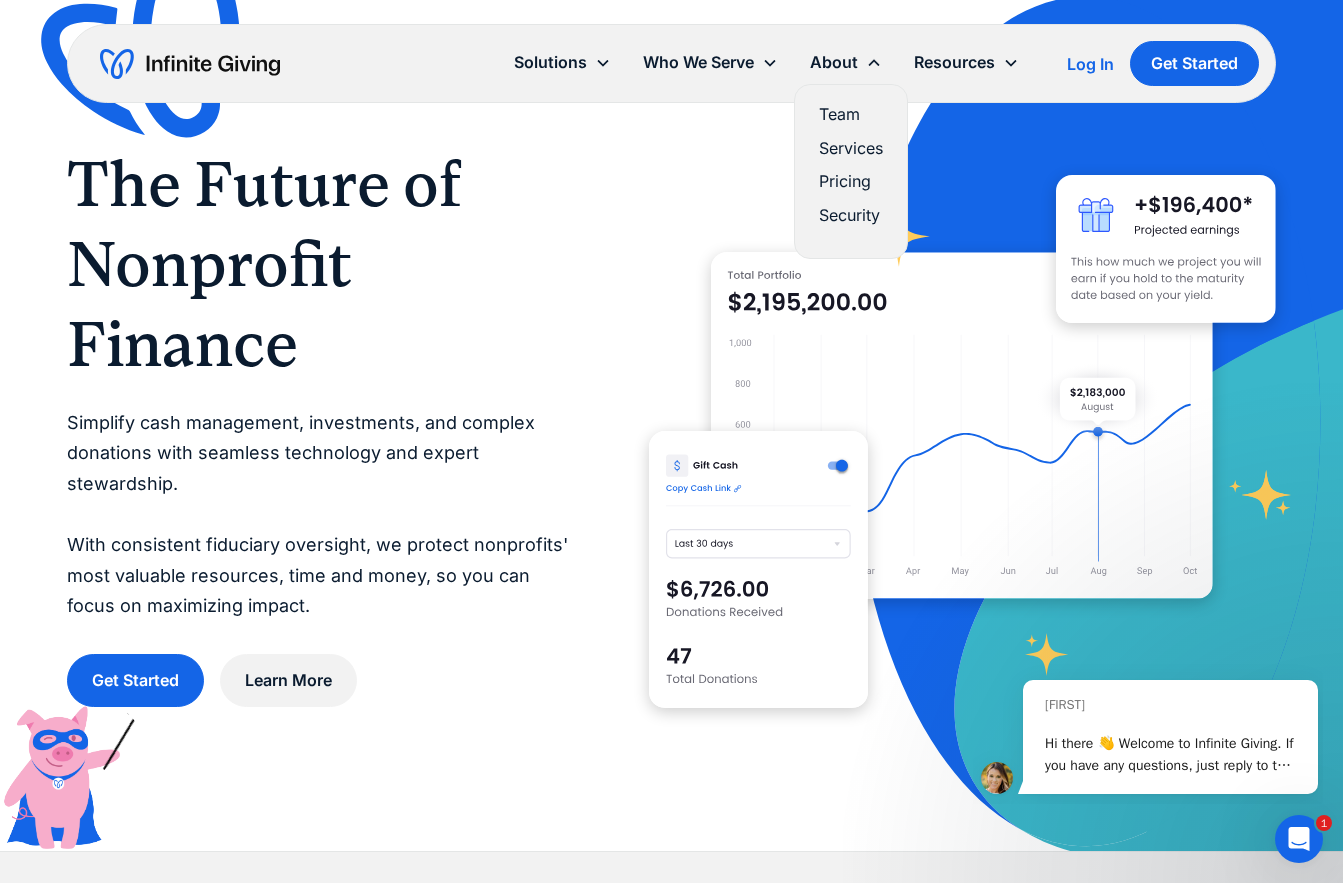 click on "Team" at bounding box center [851, 114] 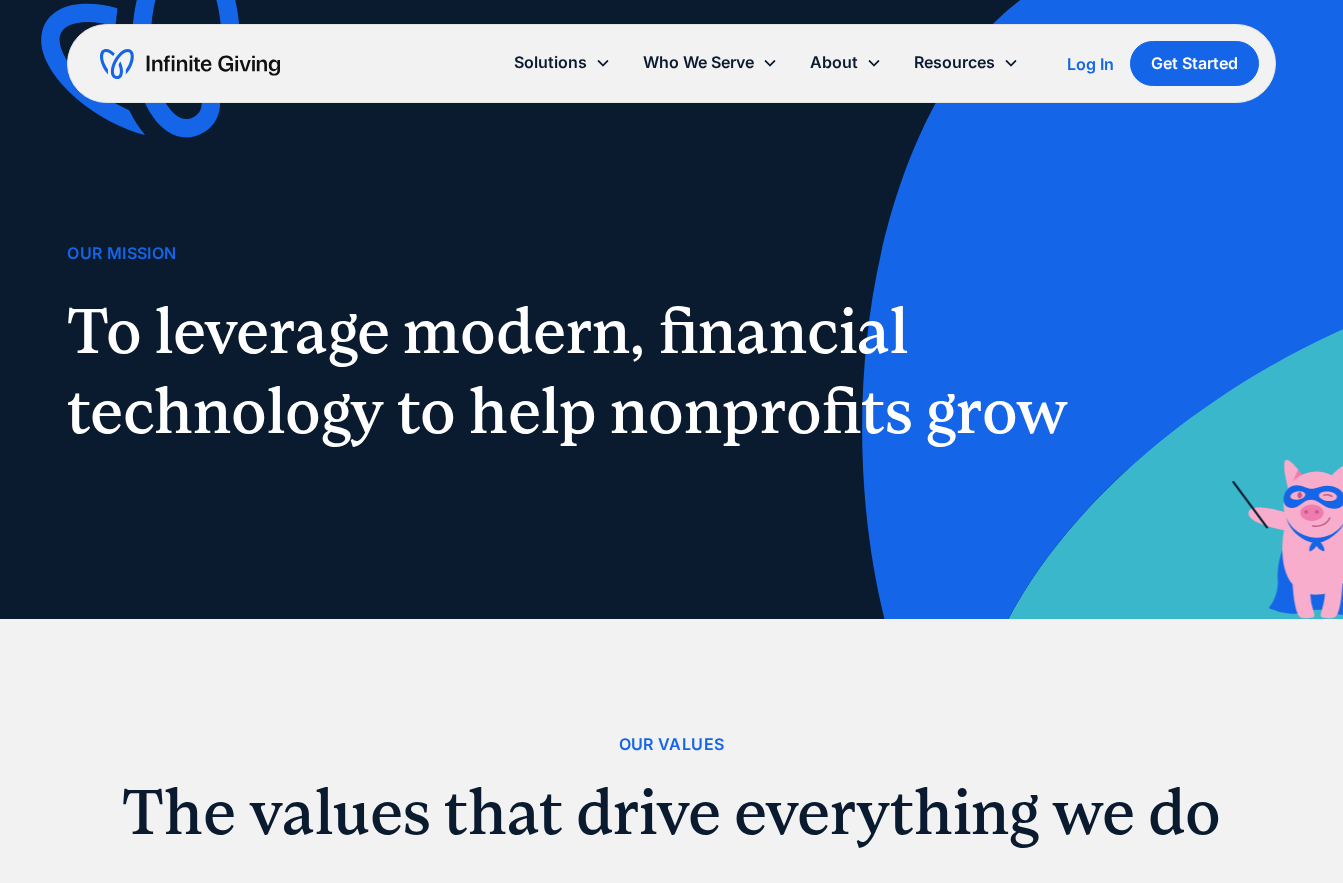 scroll, scrollTop: 0, scrollLeft: 0, axis: both 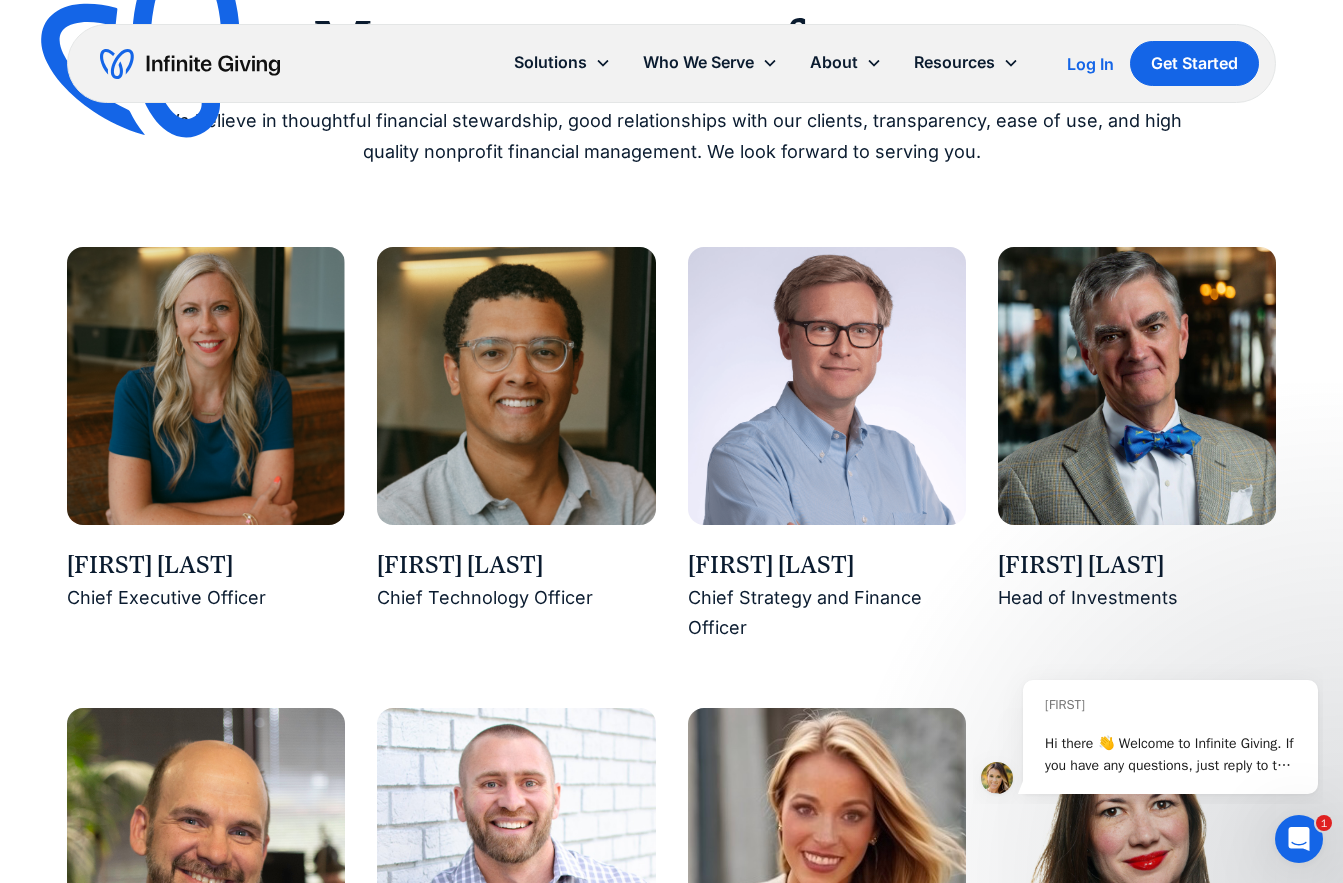 click at bounding box center [206, 386] 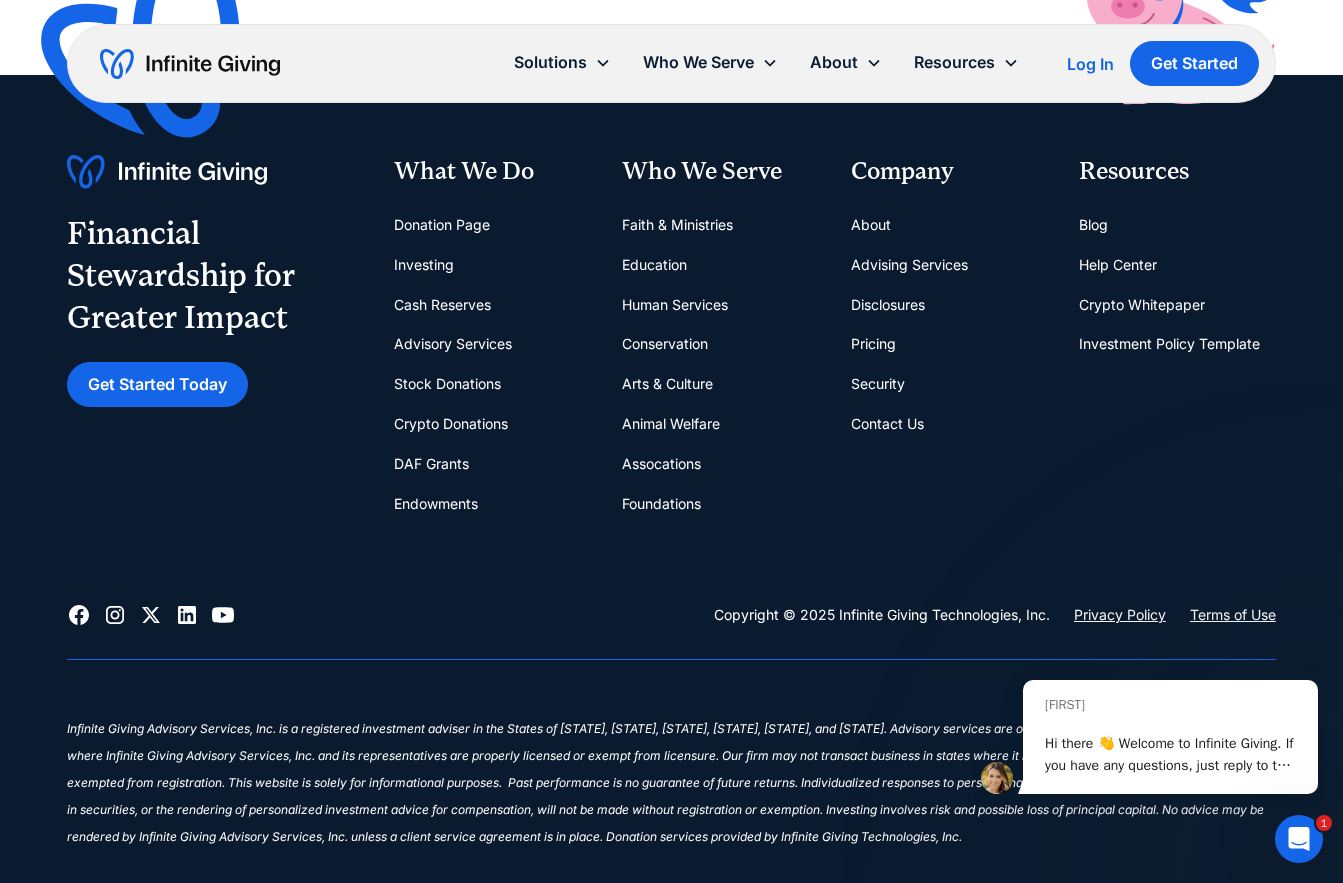 scroll, scrollTop: 5763, scrollLeft: 0, axis: vertical 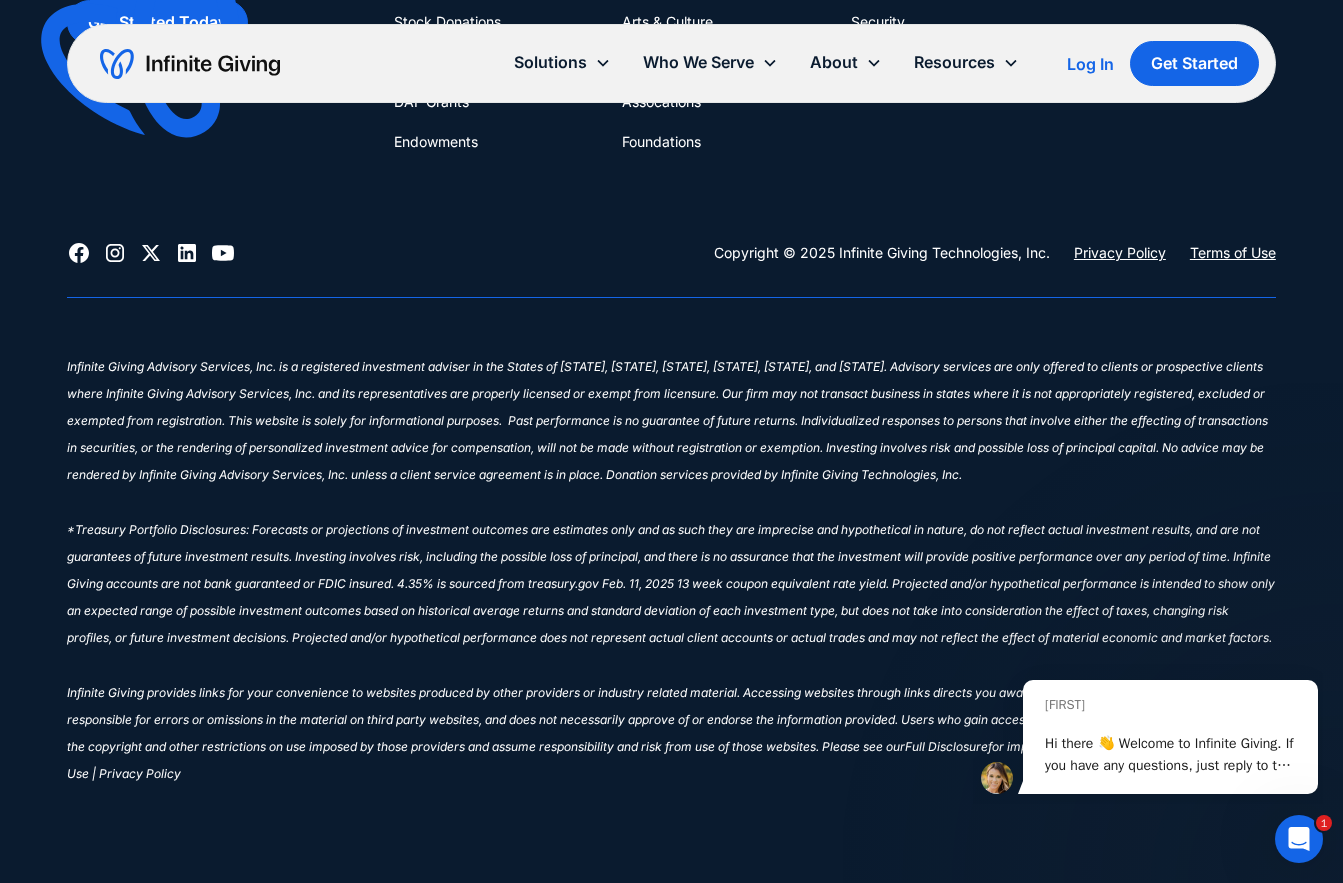 click on "‍ Infinite Giving provides links for your convenience to websites produced by other providers or industry related material. Accessing websites through links directs you away from our website. Infinite Giving is not responsible for errors or omissions in the material on third party websites, and does not necessarily approve of or endorse the information provided. Users who gain access to third party websites may be subject to the copyright and other restrictions on use imposed by those providers and assume responsibility and risk from use of those websites. Please see our" at bounding box center (671, 557) 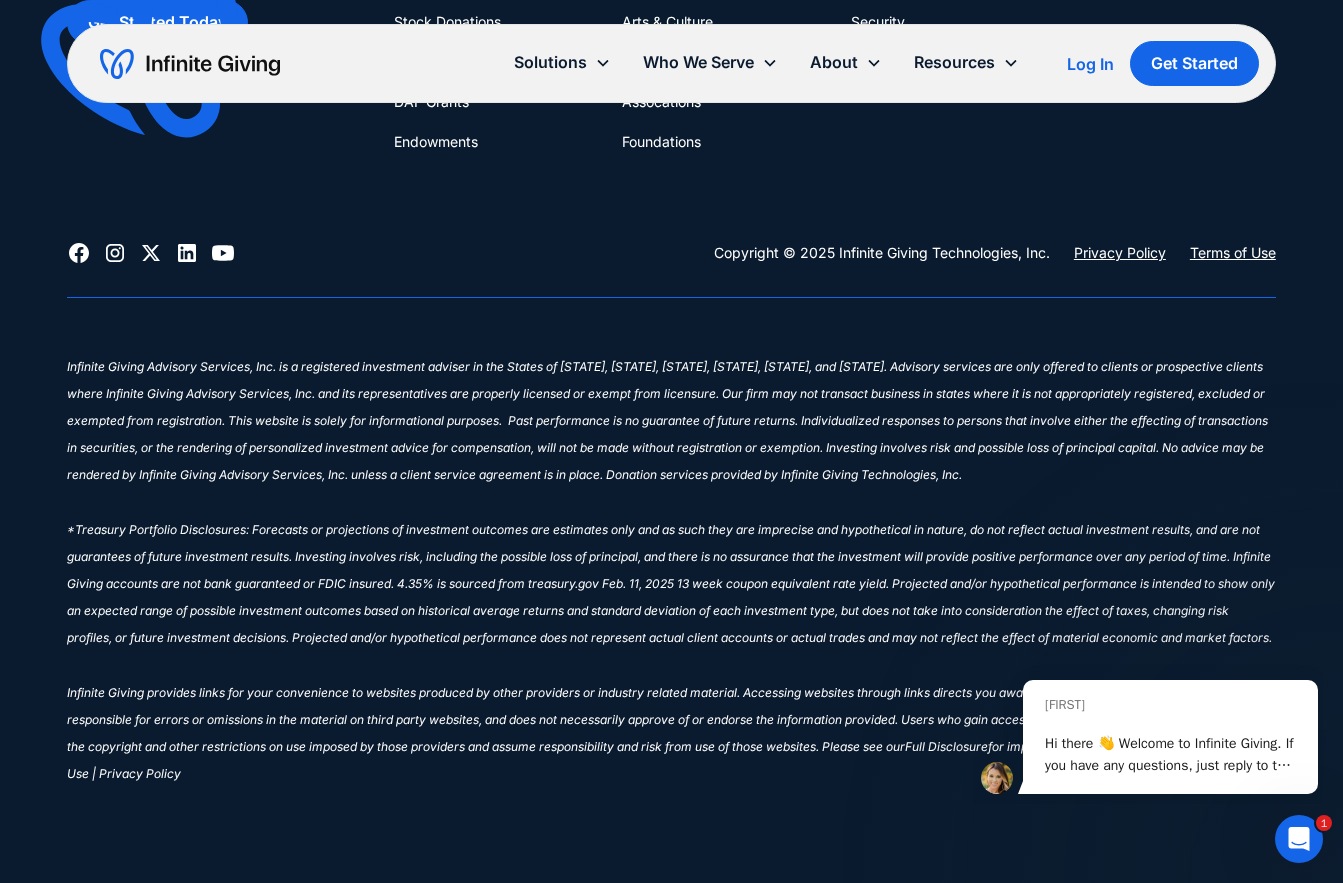 click on "‍ Infinite Giving provides links for your convenience to websites produced by other providers or industry related material. Accessing websites through links directs you away from our website. Infinite Giving is not responsible for errors or omissions in the material on third party websites, and does not necessarily approve of or endorse the information provided. Users who gain access to third party websites may be subject to the copyright and other restrictions on use imposed by those providers and assume responsibility and risk from use of those websites. Please see our  Full Disclosure  for important details.  Firm ADV Brochure  | Terms of Use | Privacy Policy" at bounding box center (671, 575) 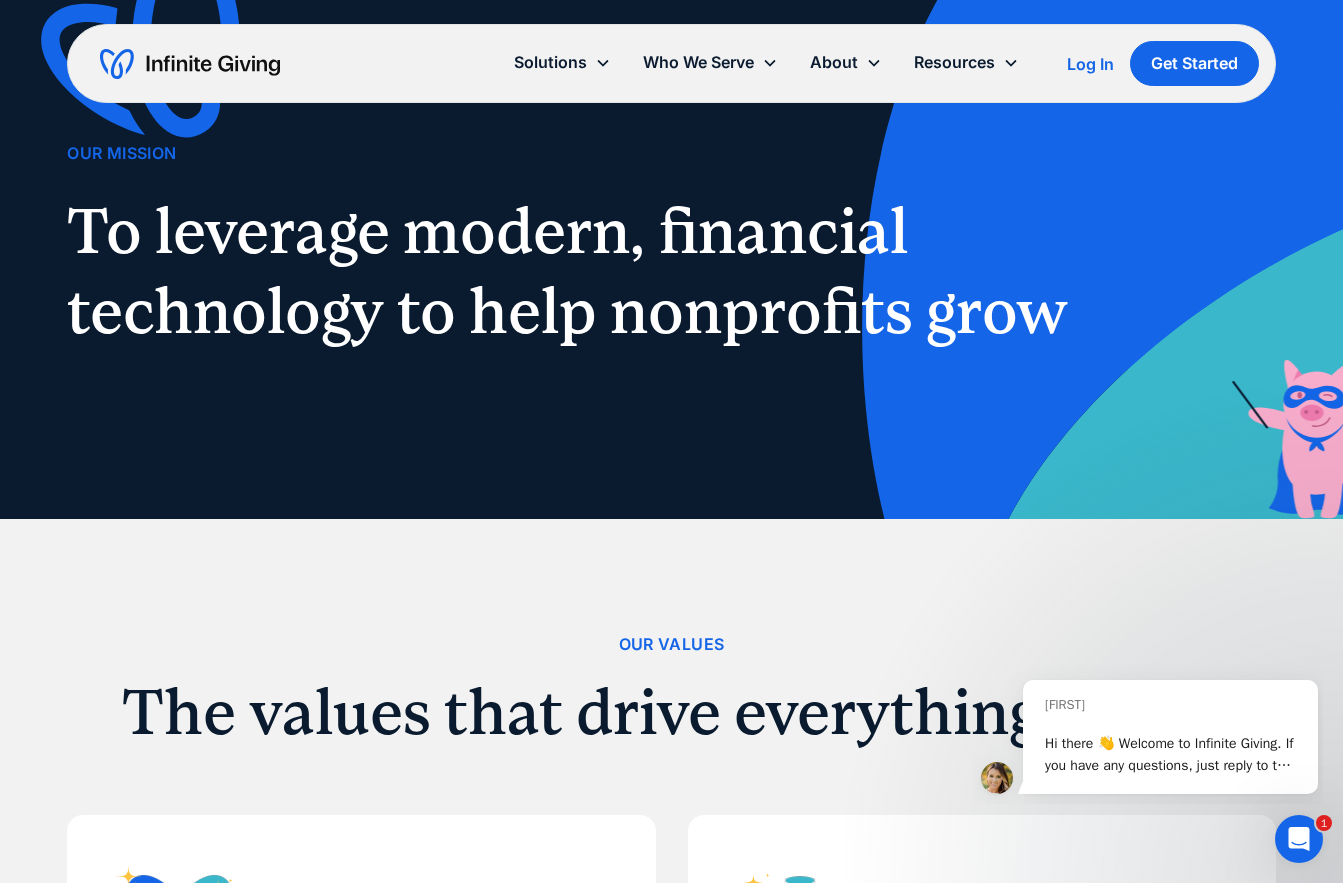 scroll, scrollTop: 0, scrollLeft: 0, axis: both 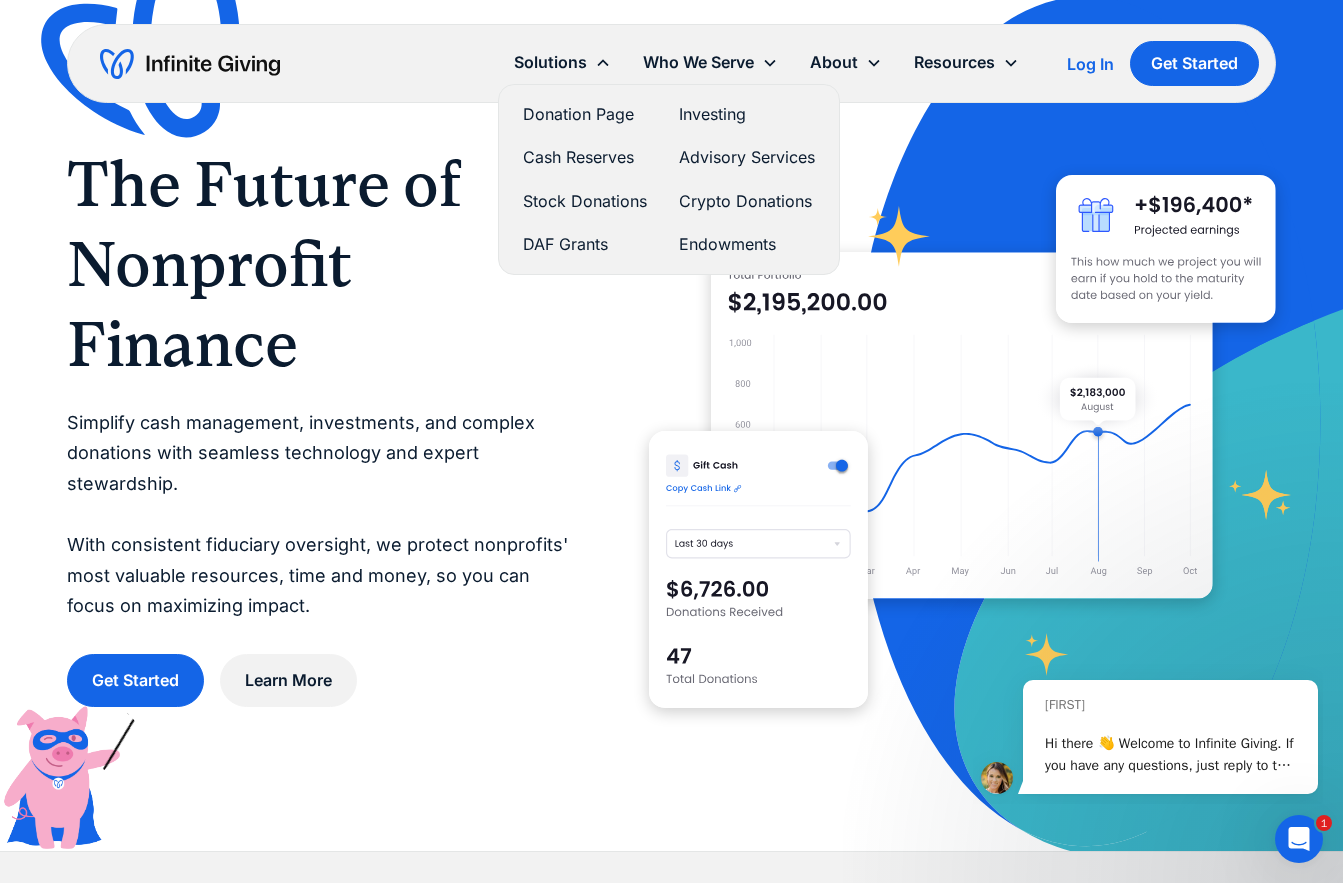 click on "Stock Donations" at bounding box center [585, 201] 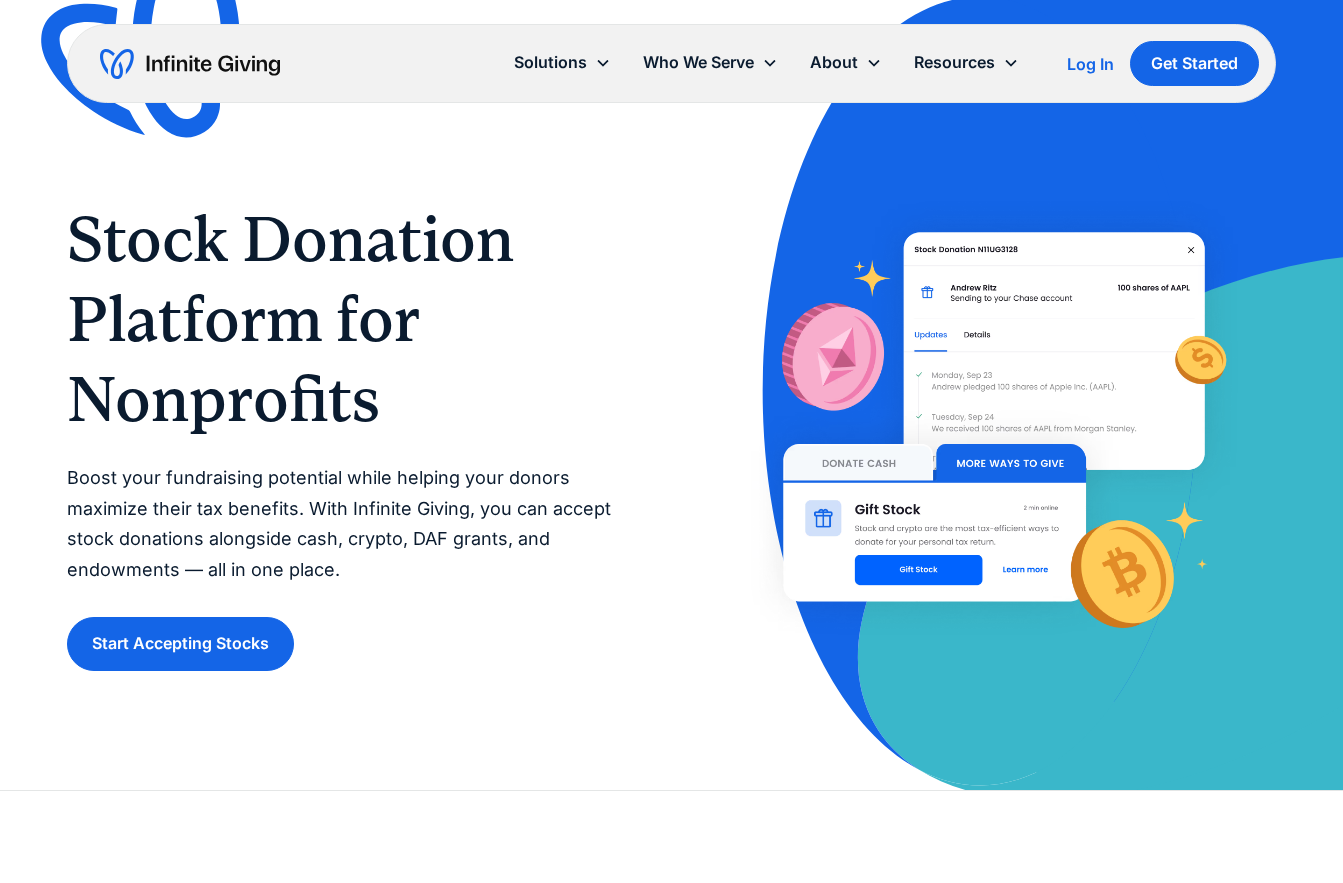 scroll, scrollTop: 0, scrollLeft: 0, axis: both 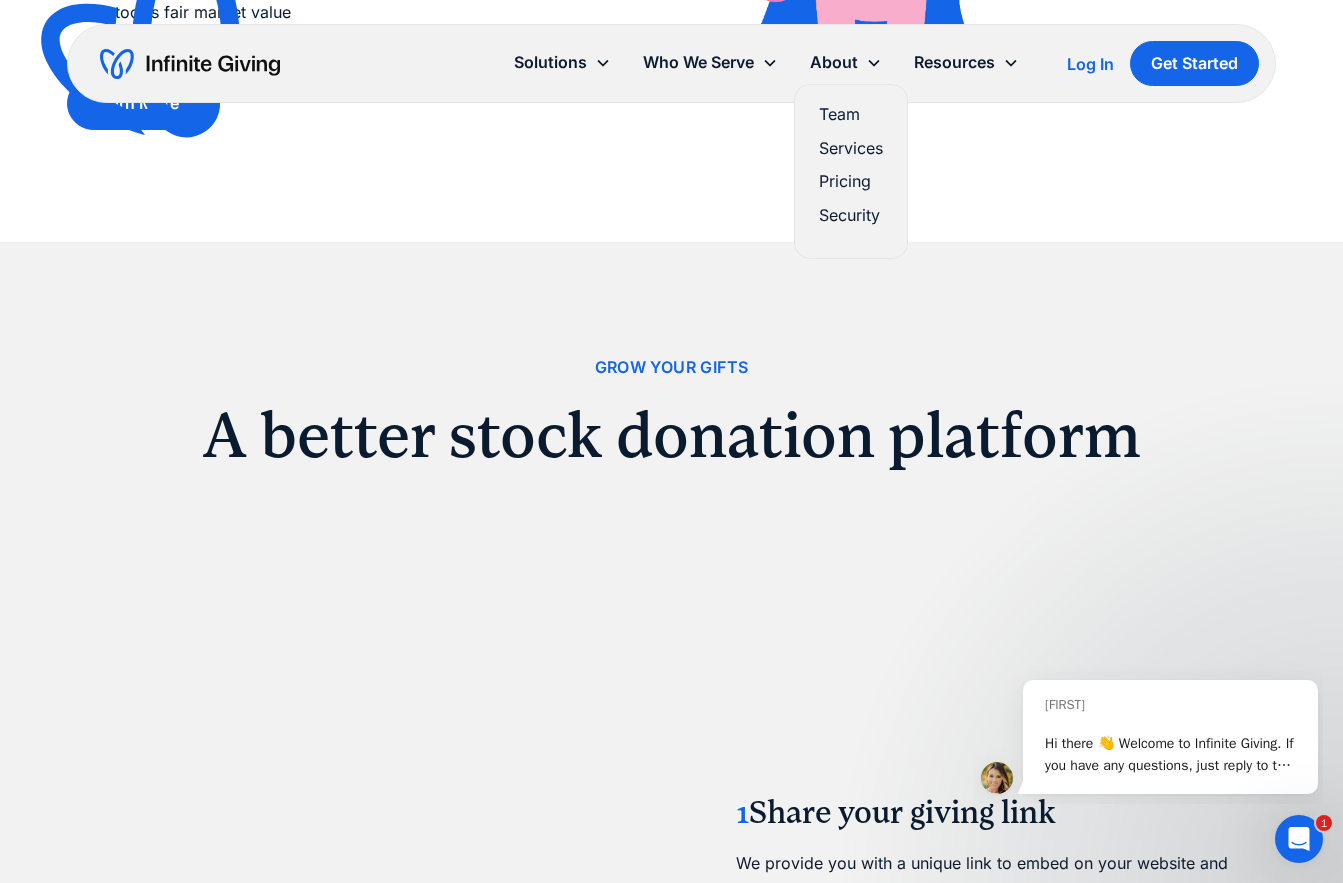 click on "Pricing" at bounding box center (851, 181) 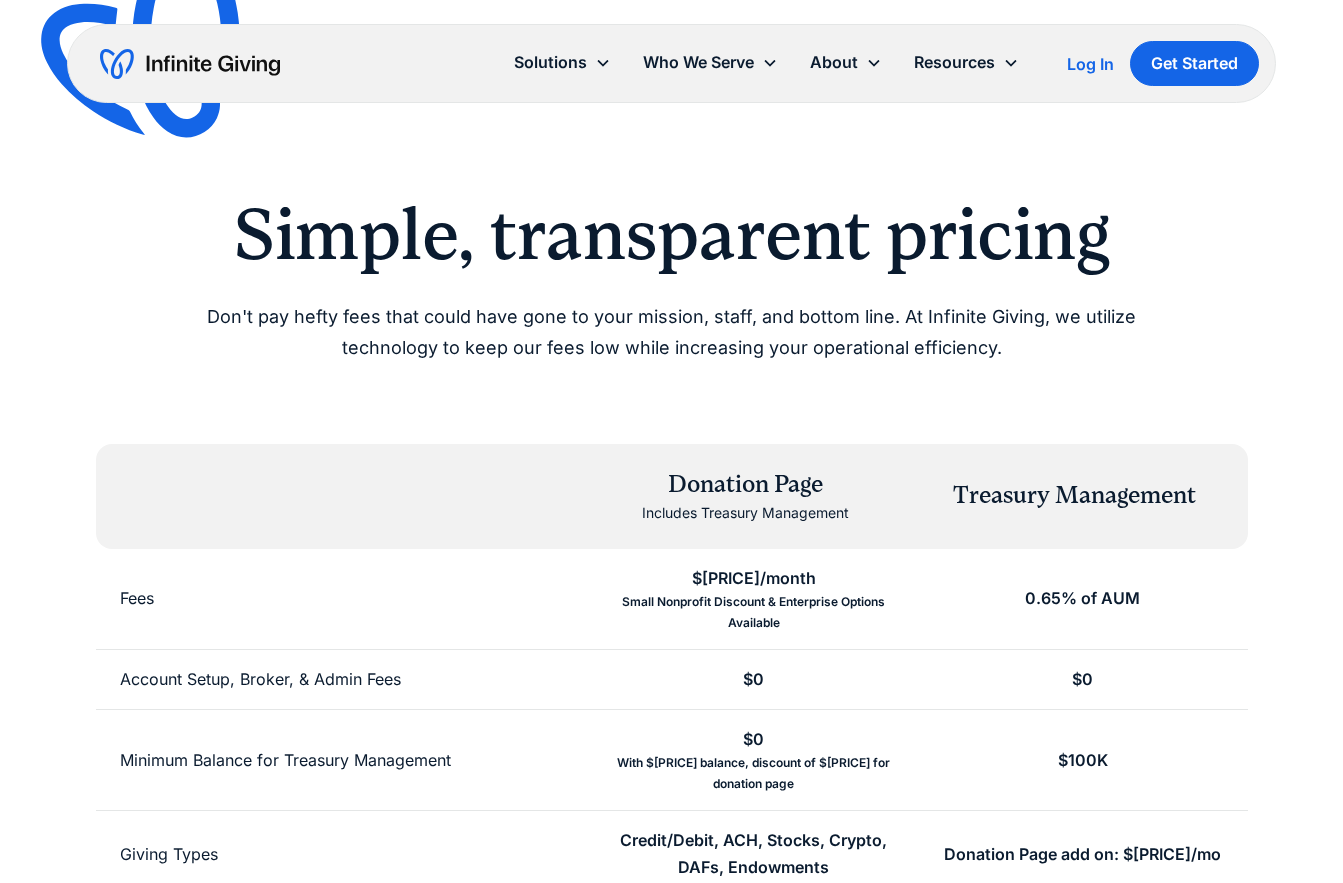 scroll, scrollTop: 0, scrollLeft: 0, axis: both 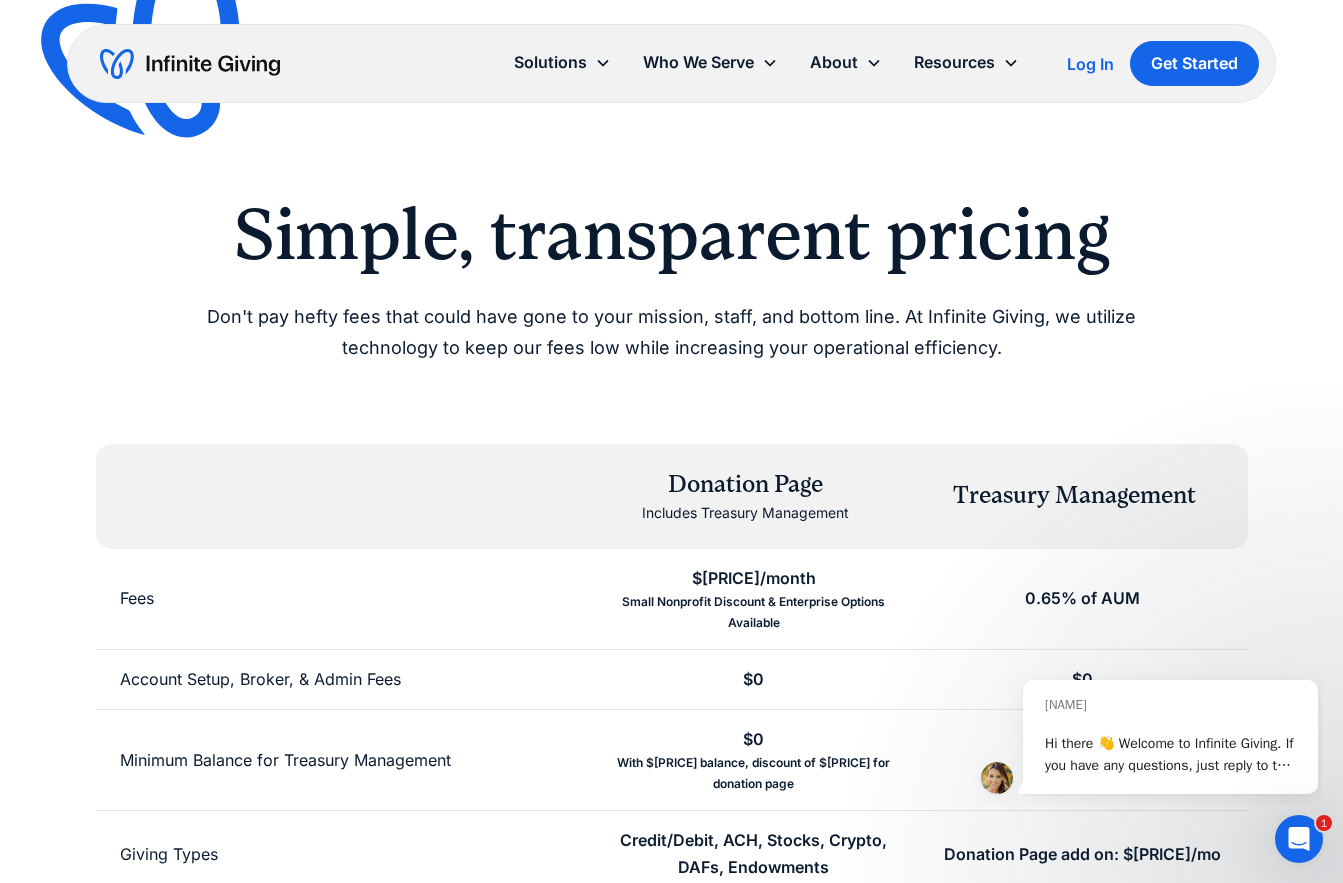 click on "Simple, transparent pricing Don't pay hefty fees that could have gone to your mission, staff, and bottom line. At Infinite Giving, we utilize technology to keep our fees low while increasing your operational efficiency. Donation Page Includes Treasury Management Treasury Management Fees $149/month Small Nonprofit Discount & Enterprise Options Available 0.65% of AUM Account Setup, Broker, & Admin Fees $0 $0 Minimum Balance for Treasury Management $0 With $100K balance, discount of $99 for donation page $100K Giving Types Credit/Debit, ACH, Stocks, Crypto, DAFs, Endowments Donation Page add on: $99/mo   Platform Fees 0% on Stocks & DAFs 1% on Crypto & Cash* *Typically covered by donor $0 Dedicated Advisor Yes With $100K min AUM Yes Policy Creation Yes With $100K min AUM Yes Fiduciary Oversight Yes Yes *+Stripe Payment Processing Fee Get started Get started" at bounding box center (671, 760) 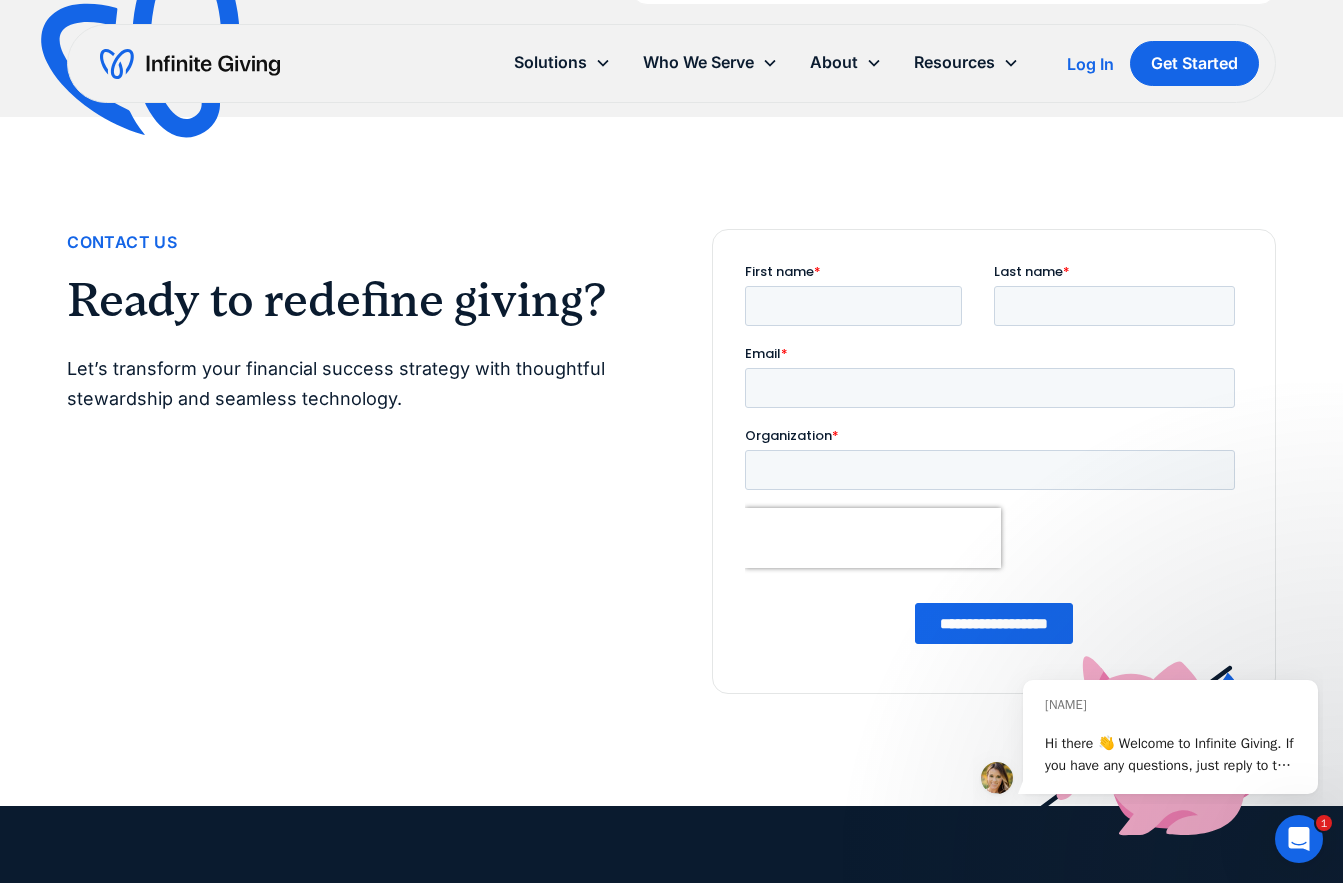 scroll, scrollTop: 1900, scrollLeft: 0, axis: vertical 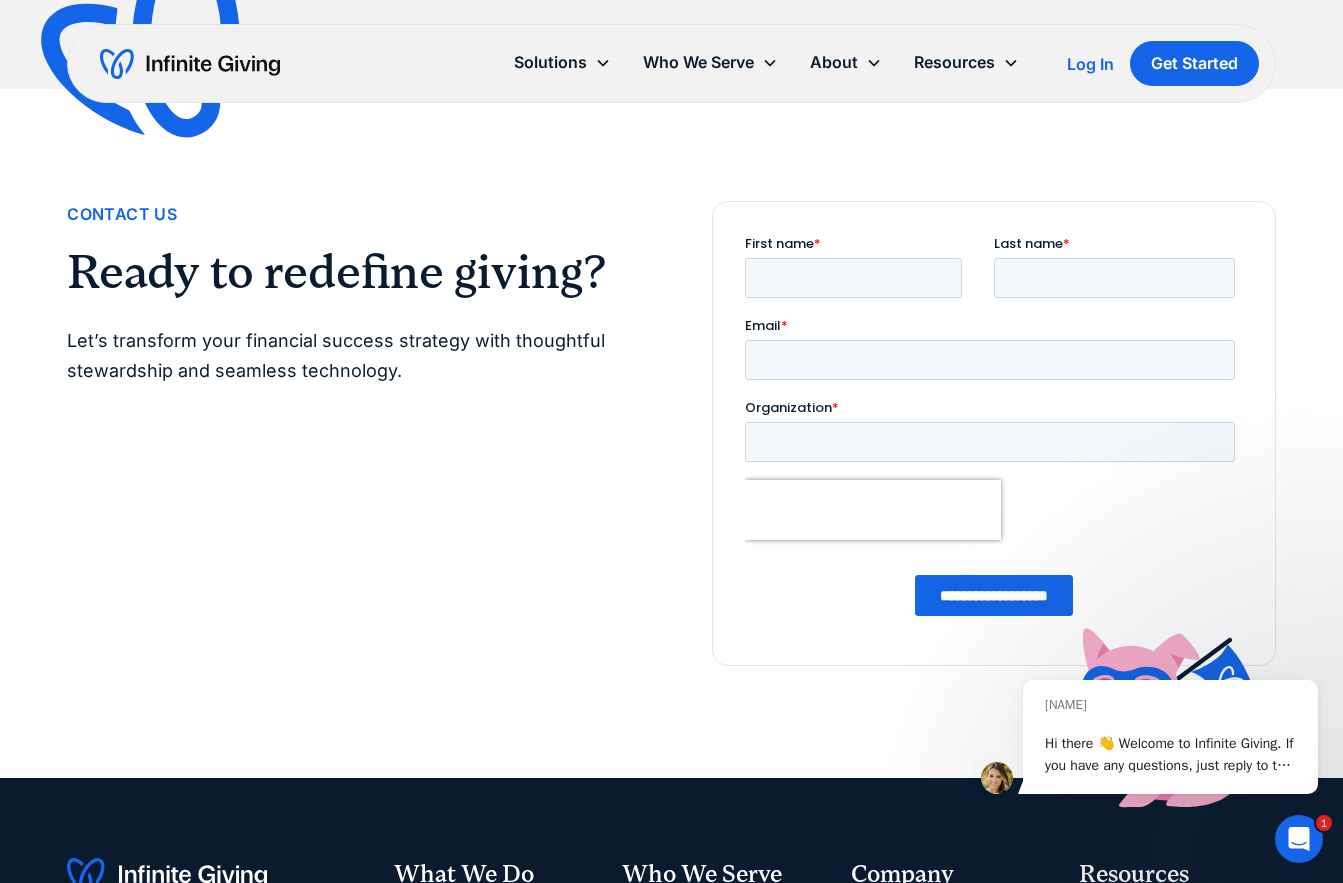 click on "Contact Us Ready to redefine giving? Let’s transform your financial success strategy with thoughtful stewardship and seamless technology." at bounding box center (349, 310) 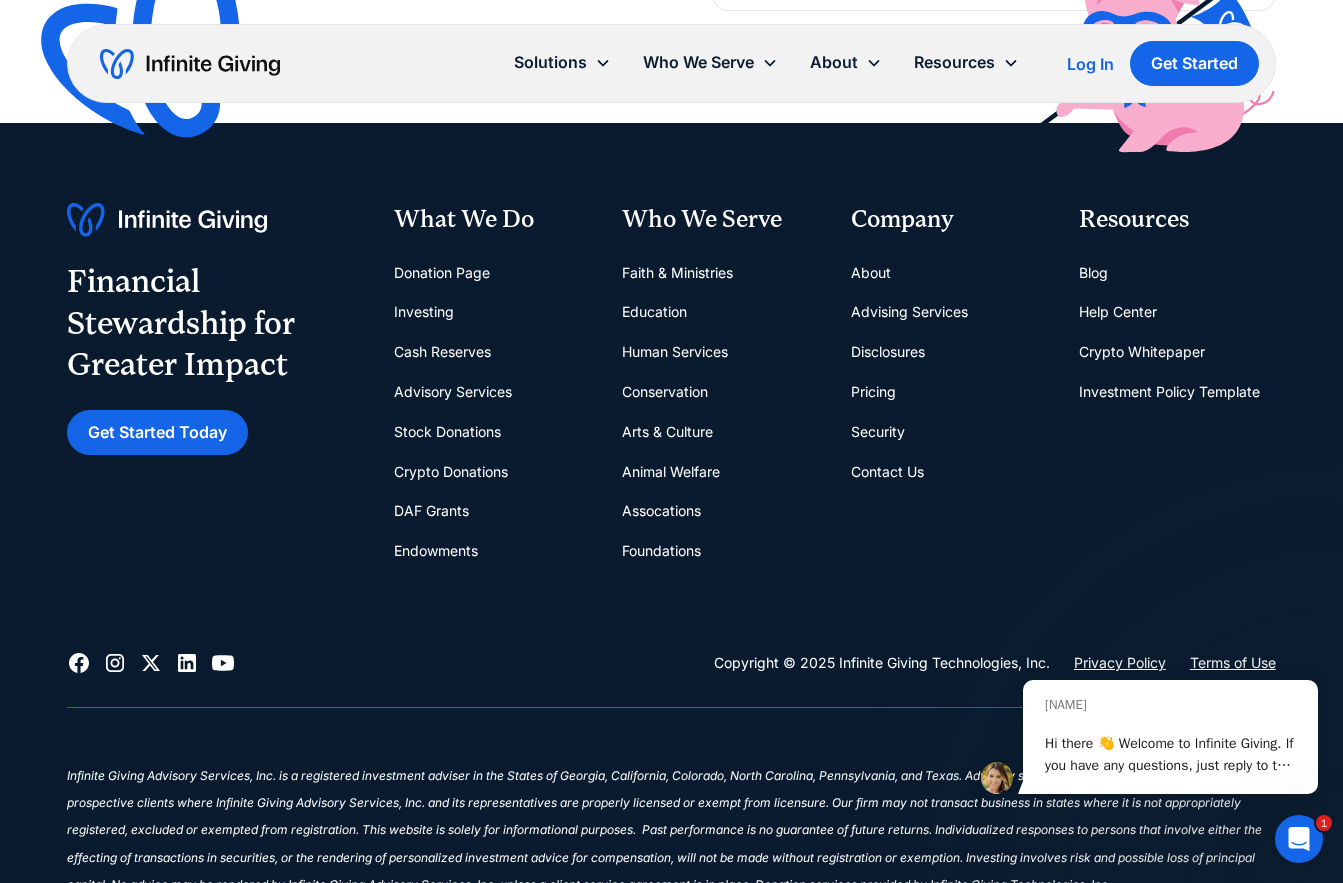scroll, scrollTop: 2600, scrollLeft: 0, axis: vertical 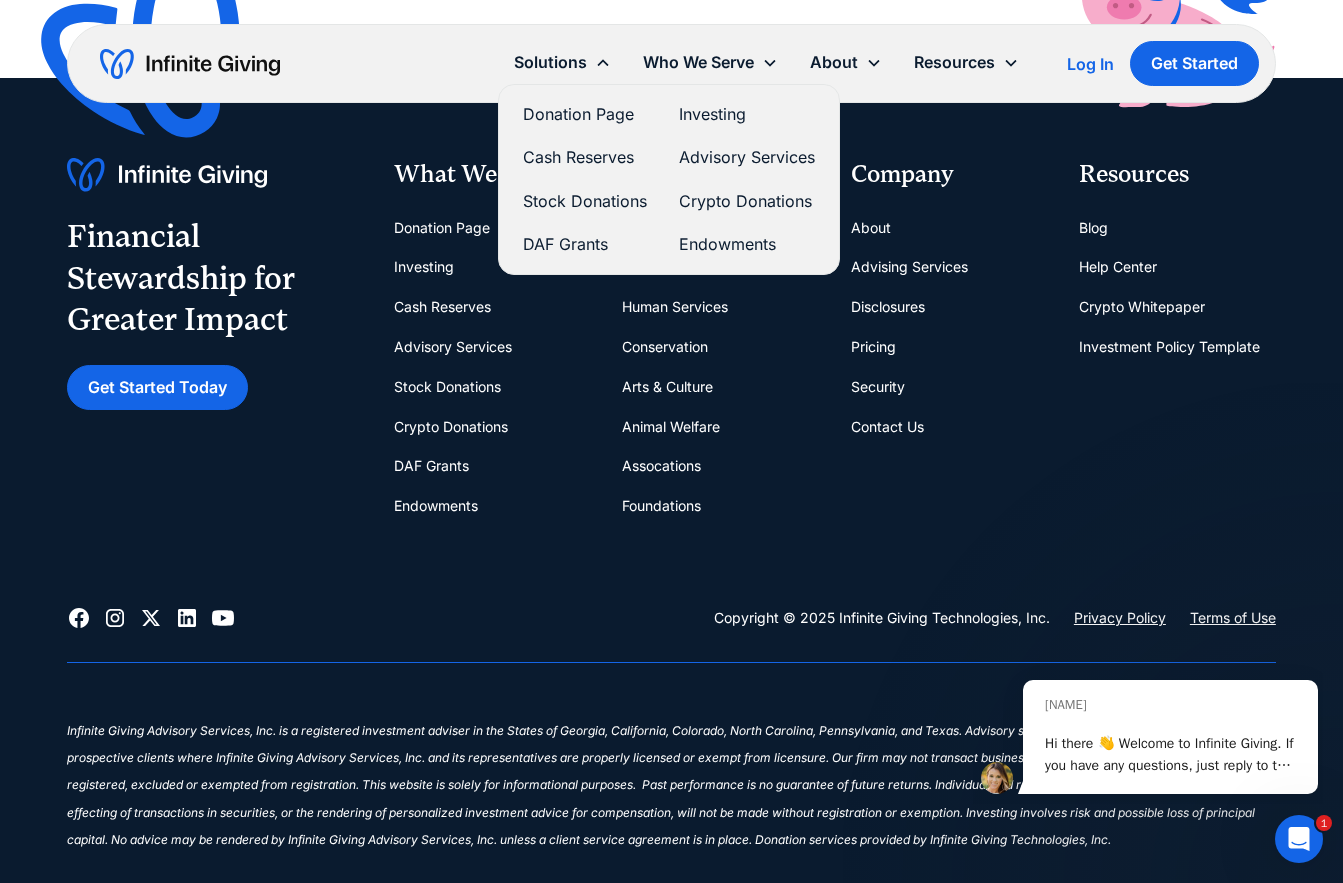 click on "Advisory Services" at bounding box center (747, 157) 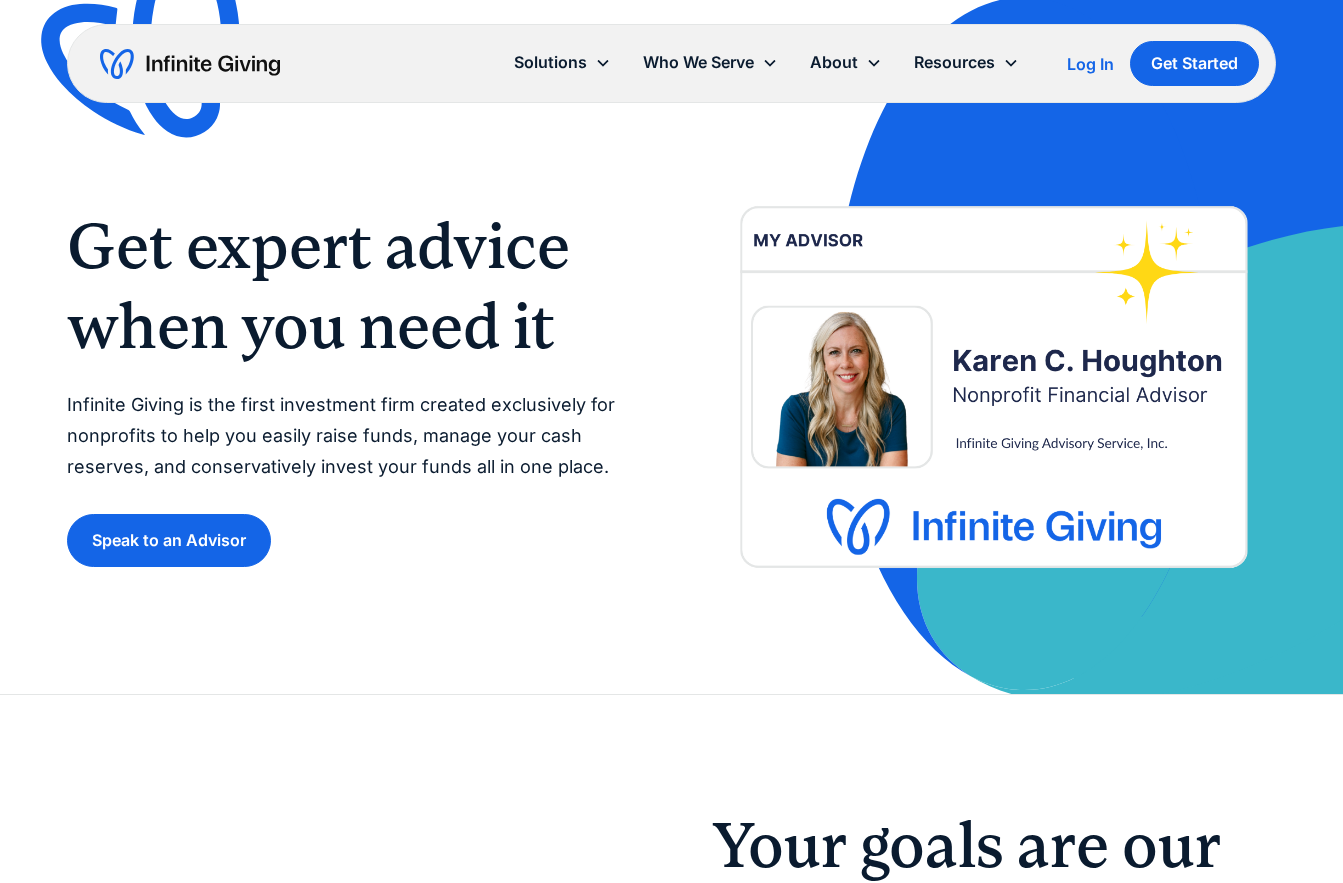 scroll, scrollTop: 0, scrollLeft: 0, axis: both 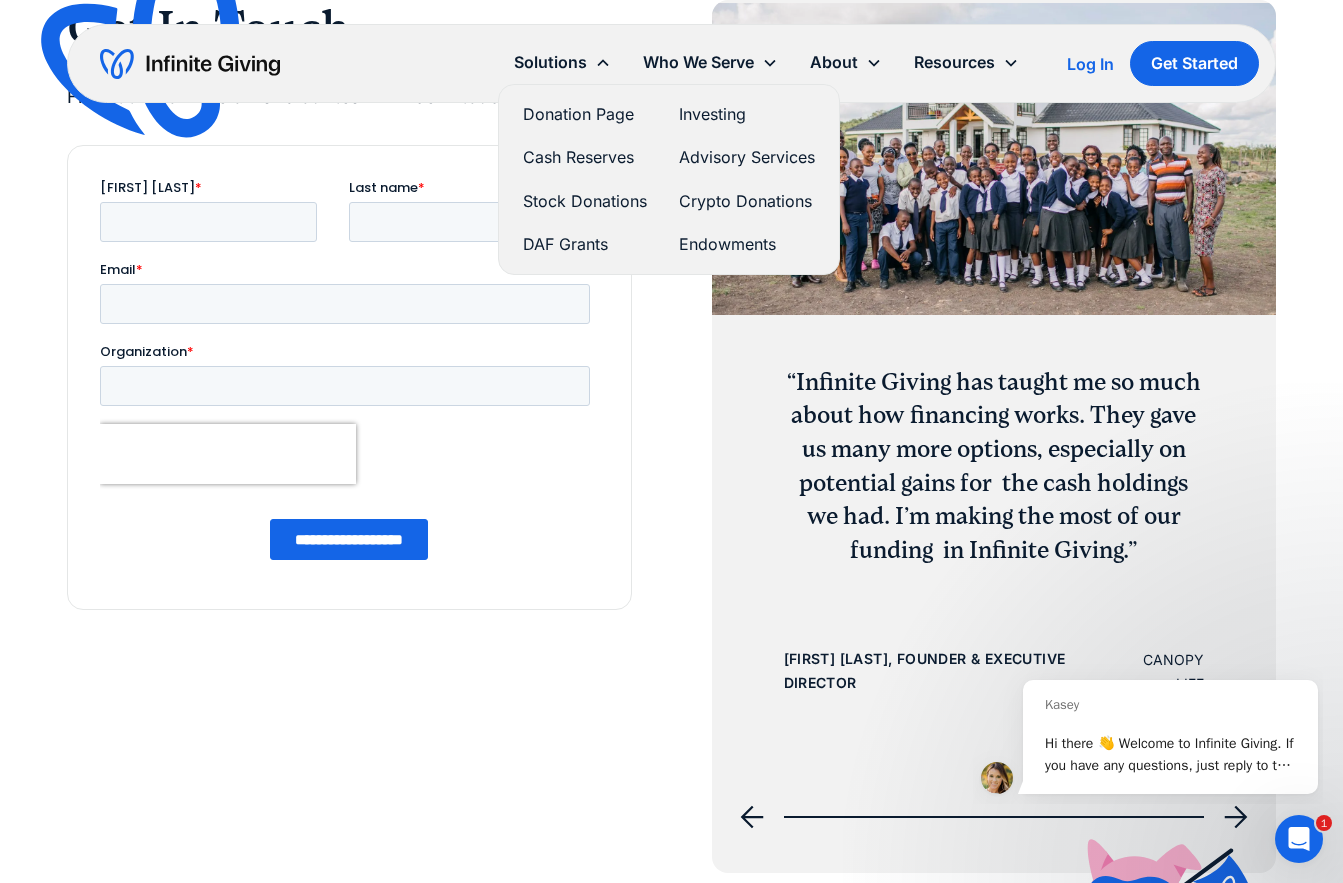 click on "Donation Page" at bounding box center [585, 114] 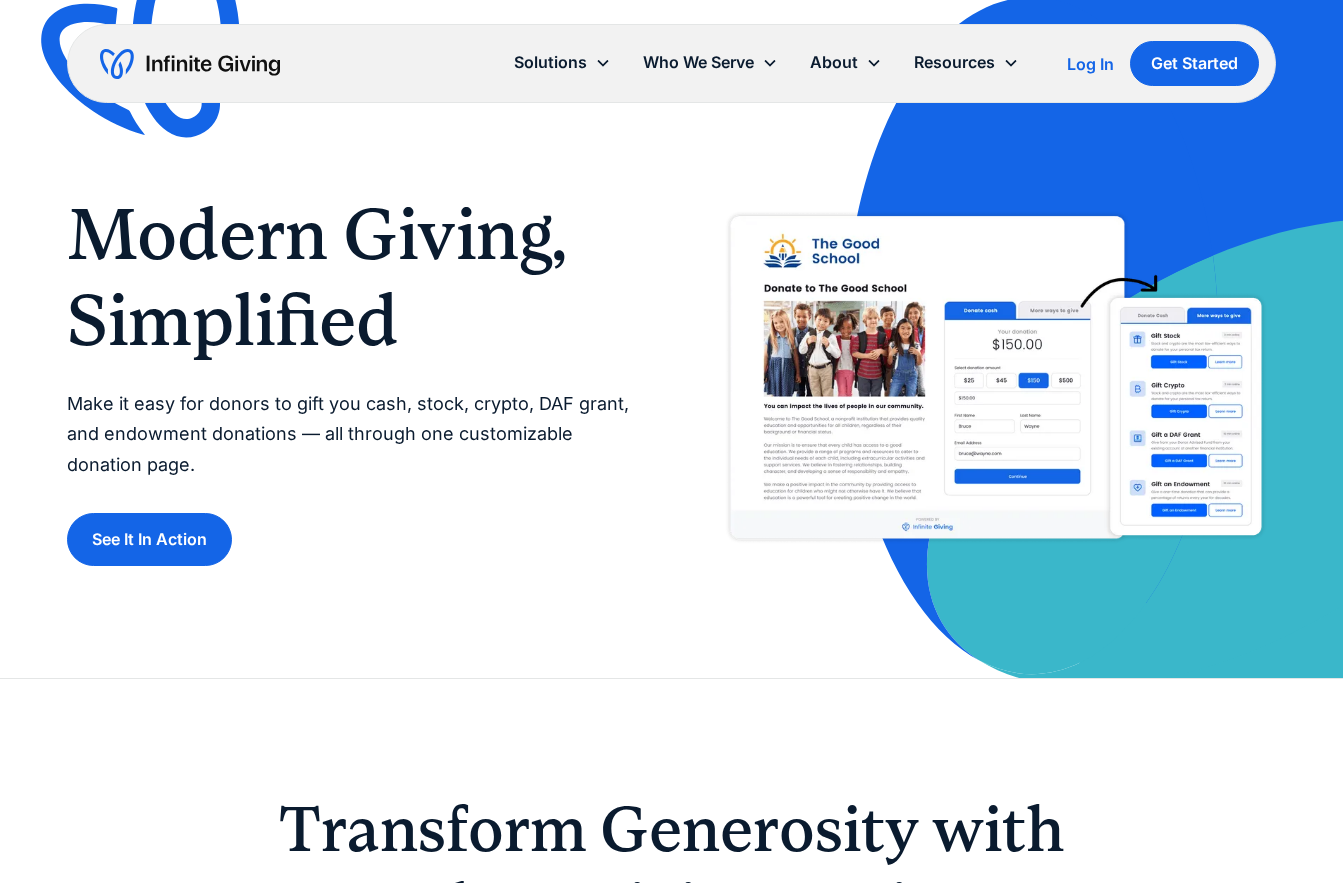 scroll, scrollTop: 0, scrollLeft: 0, axis: both 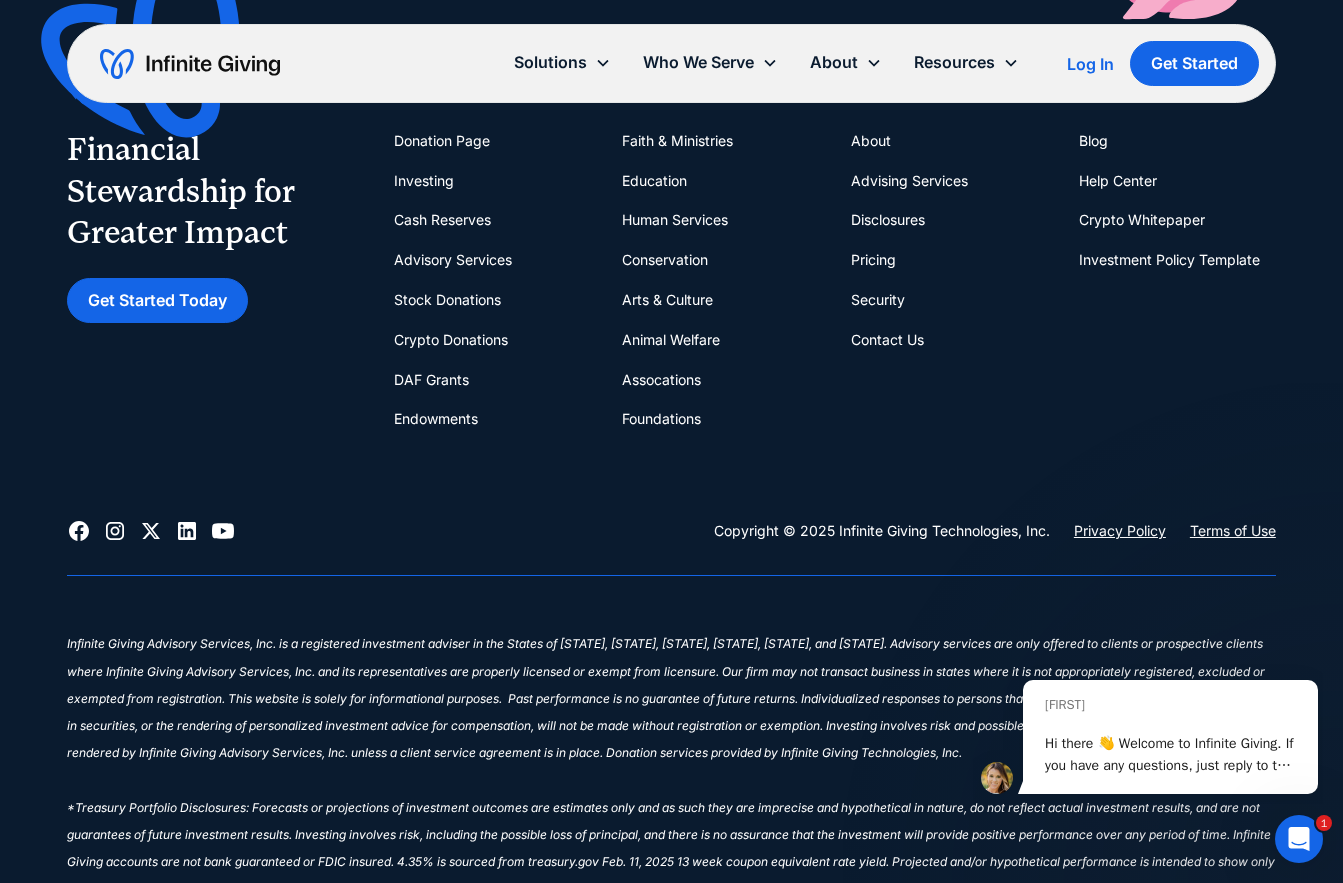 click on "Crypto Donations" at bounding box center [451, 340] 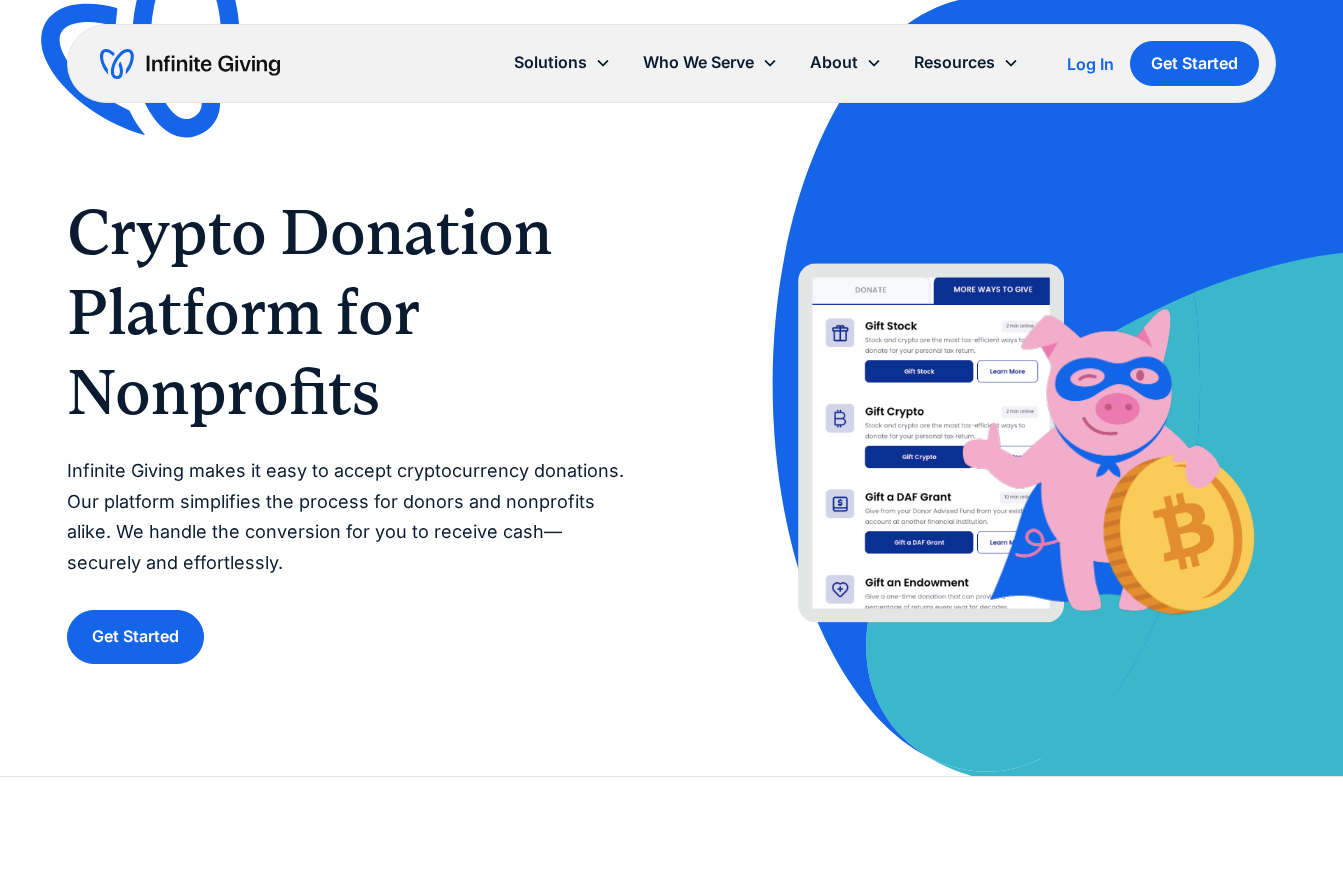 scroll, scrollTop: 0, scrollLeft: 0, axis: both 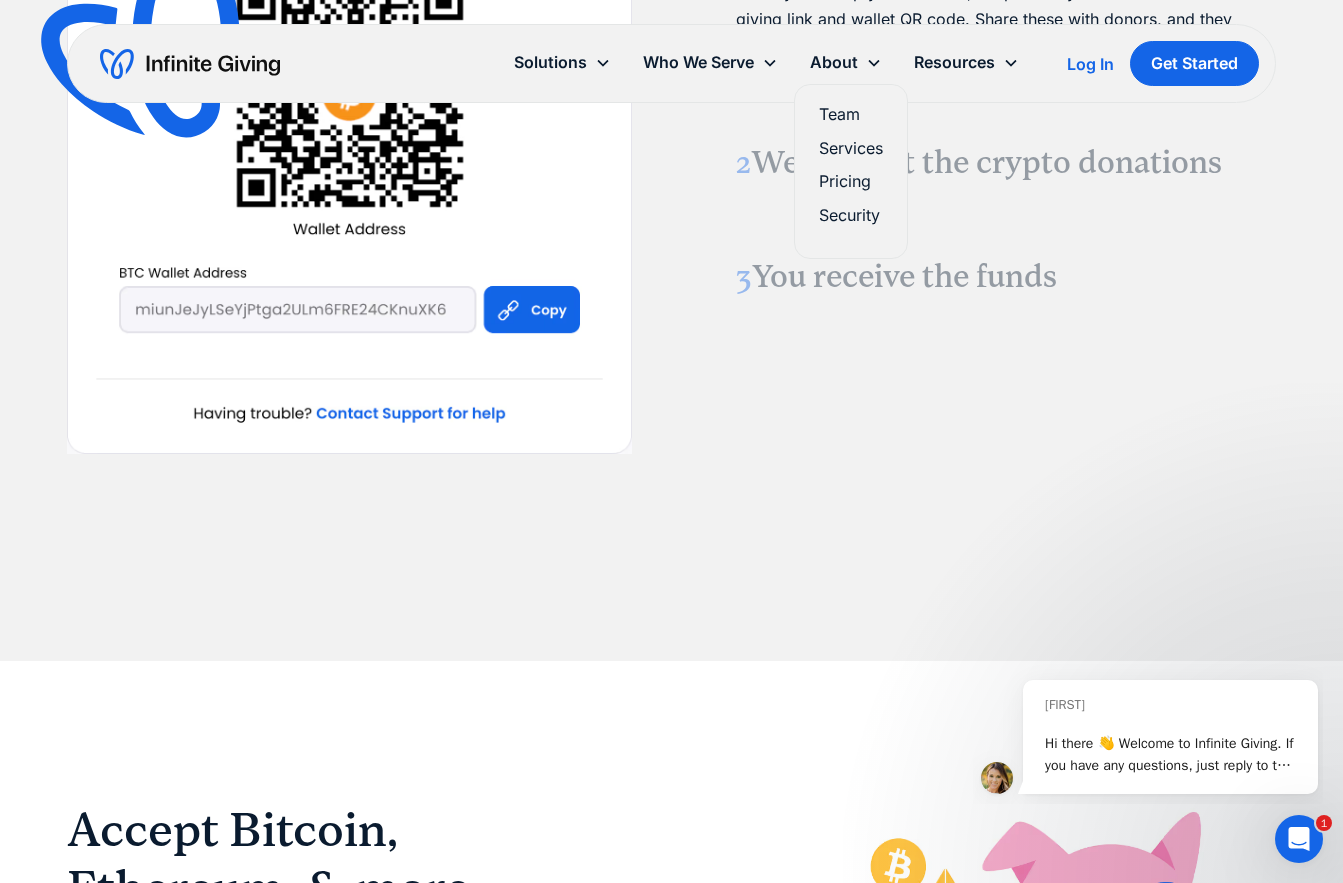 click on "Services" at bounding box center [851, 148] 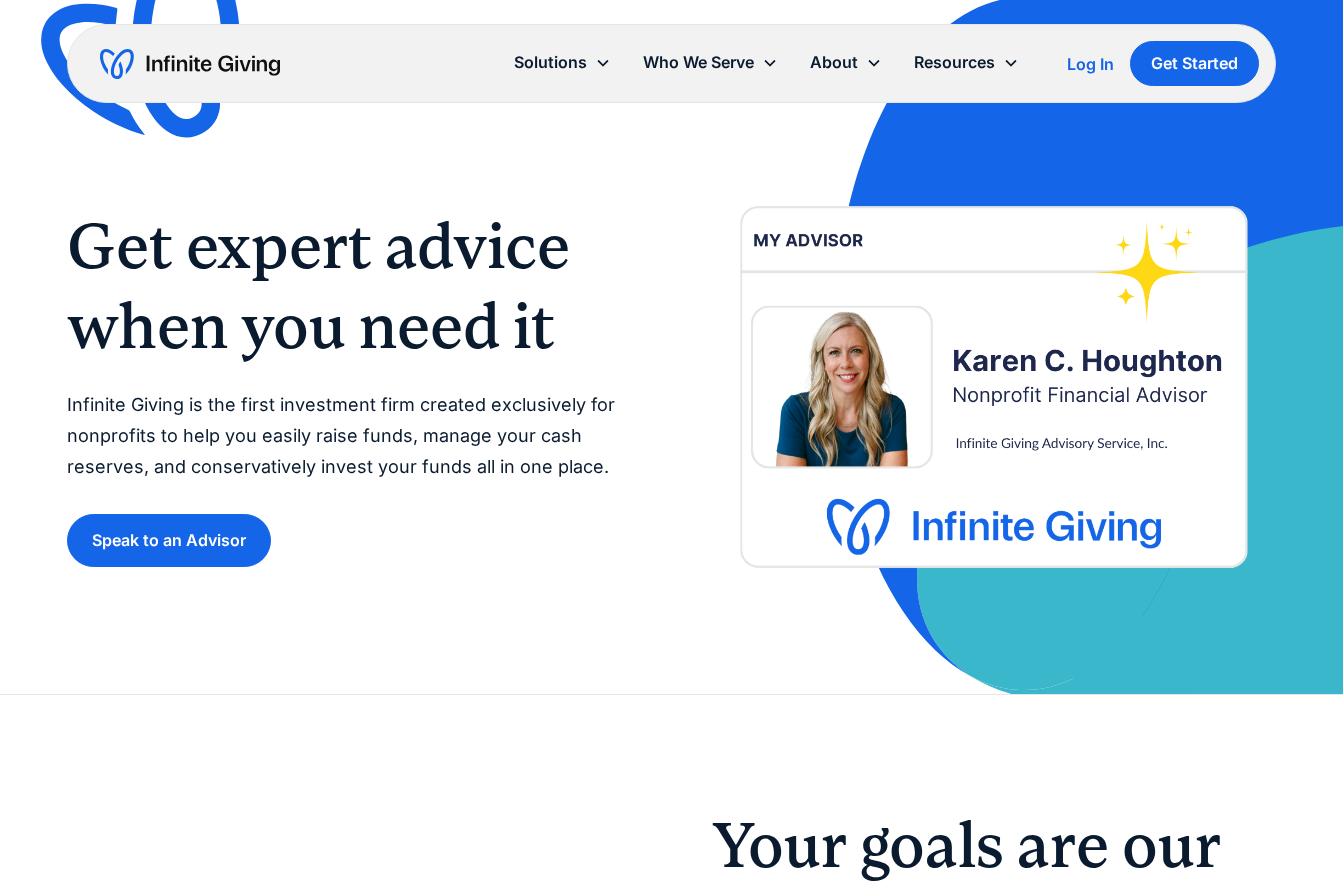 scroll, scrollTop: 0, scrollLeft: 0, axis: both 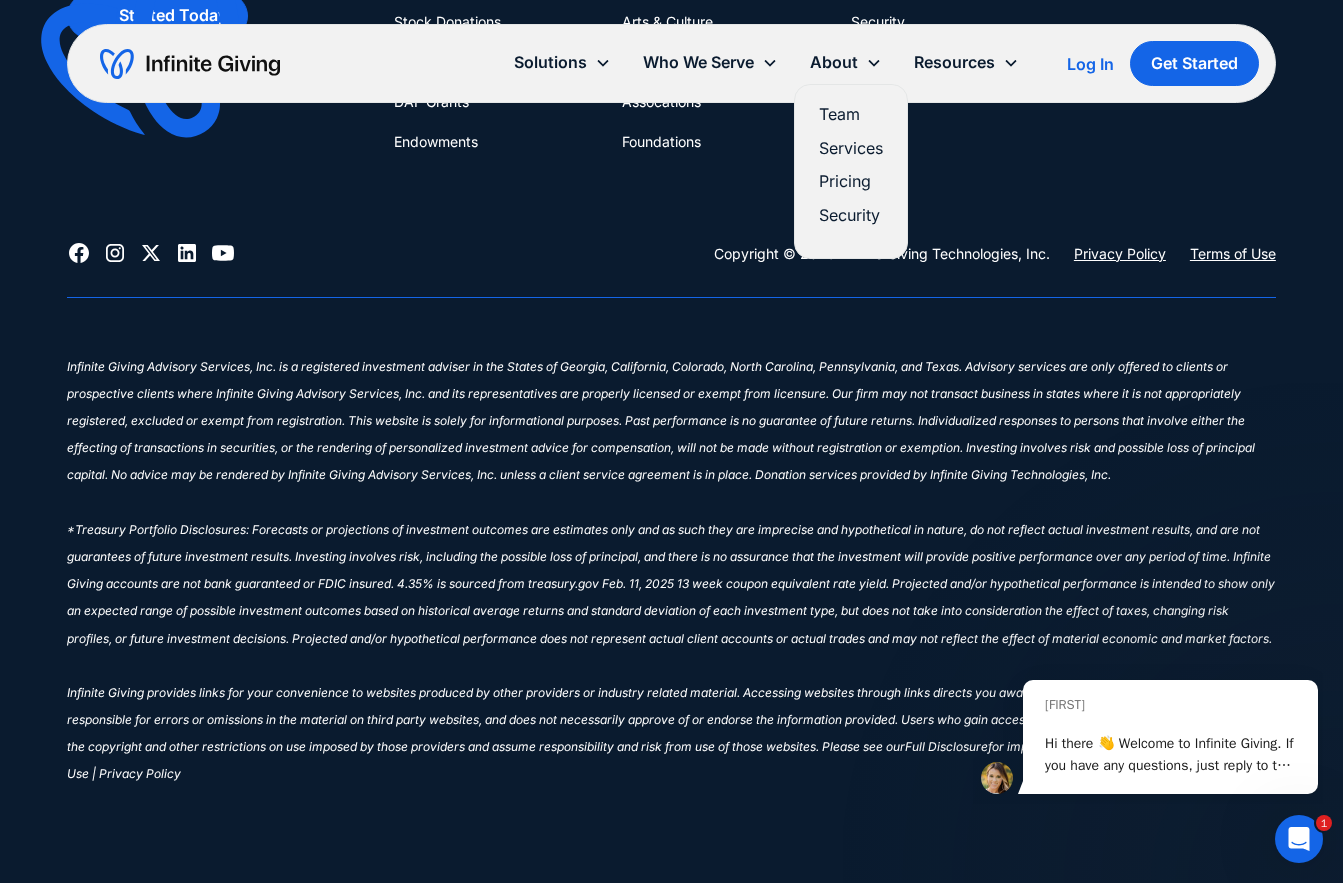 click on "Team" at bounding box center (851, 114) 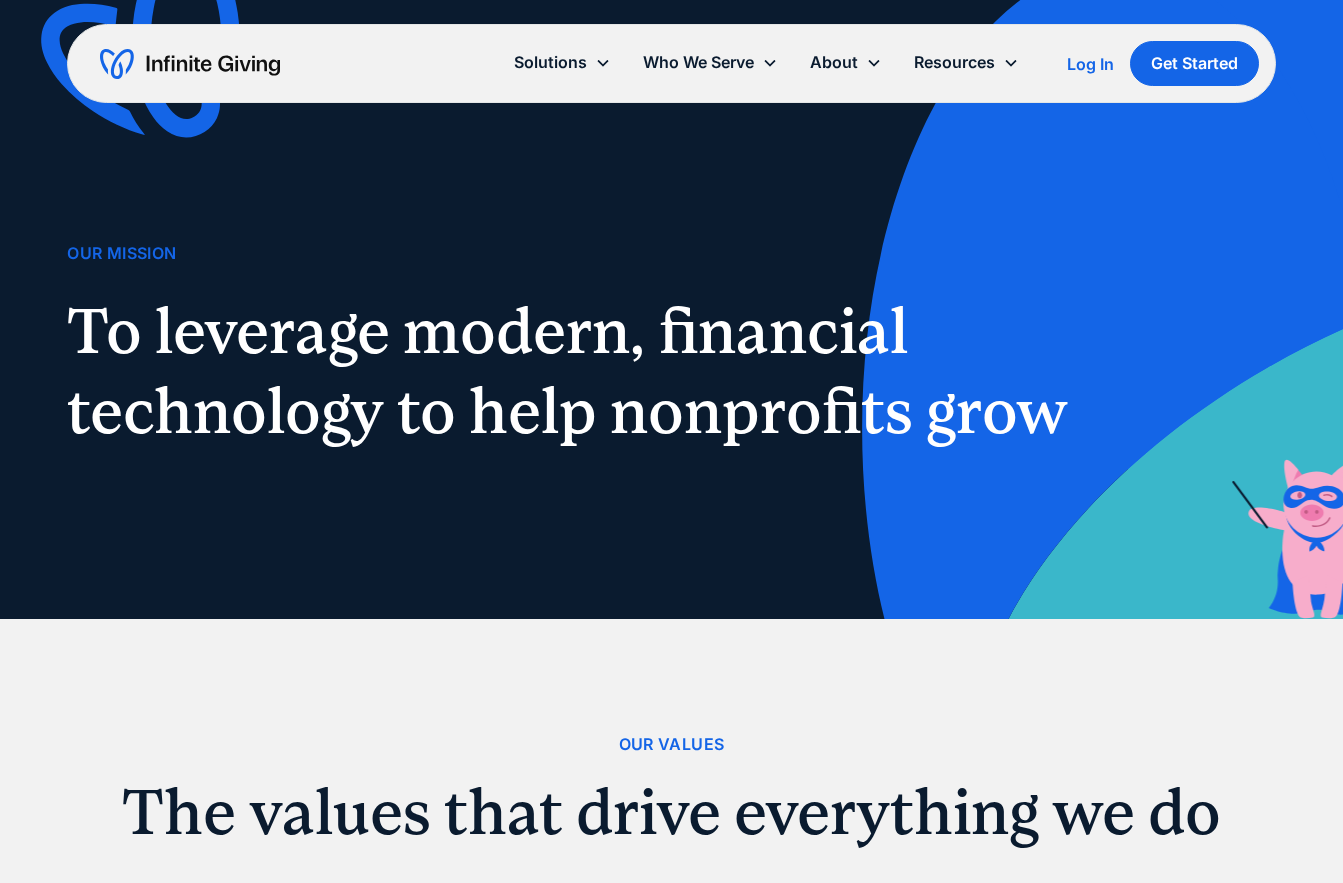scroll, scrollTop: 0, scrollLeft: 0, axis: both 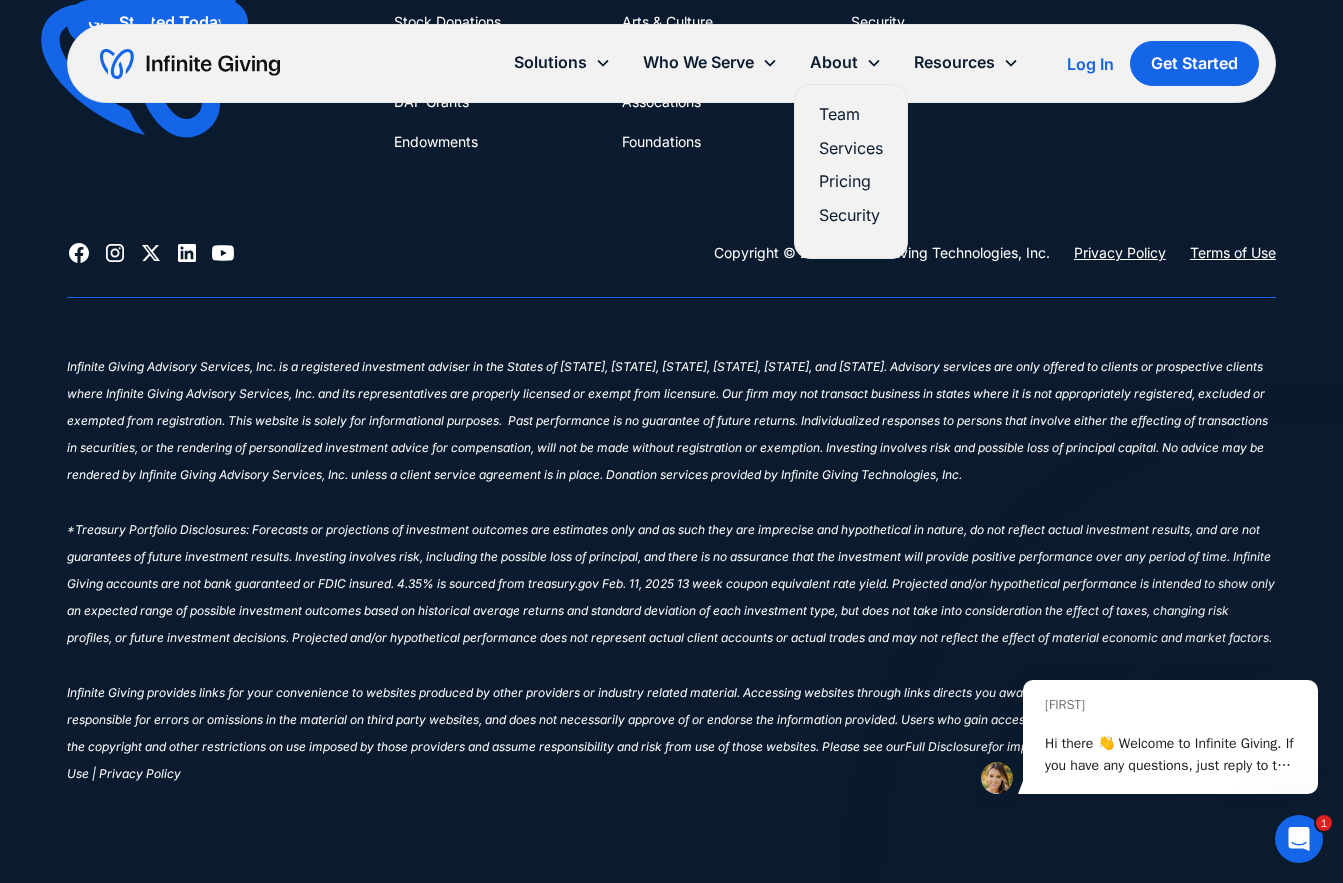 click on "Pricing" at bounding box center (851, 181) 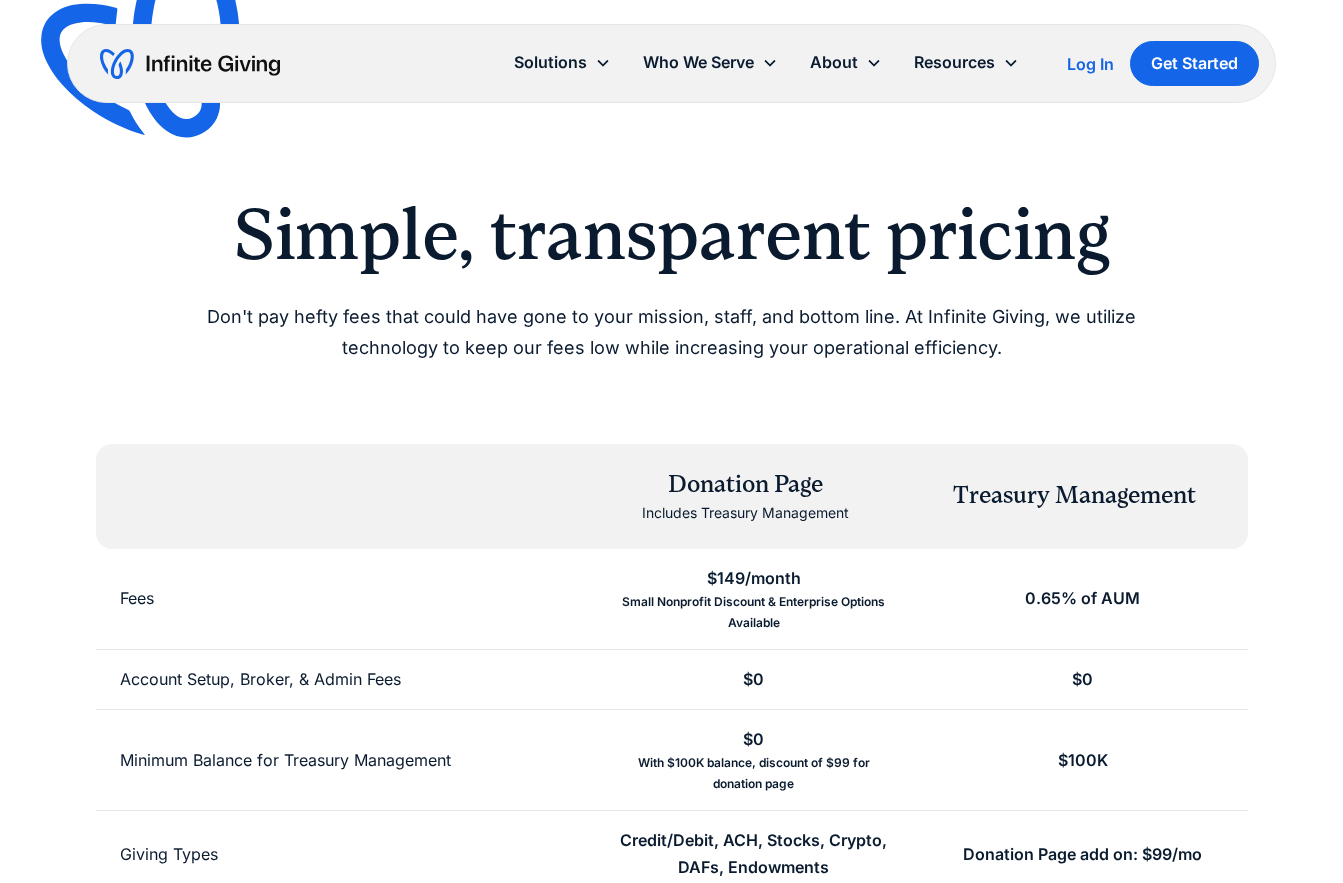 scroll, scrollTop: 0, scrollLeft: 0, axis: both 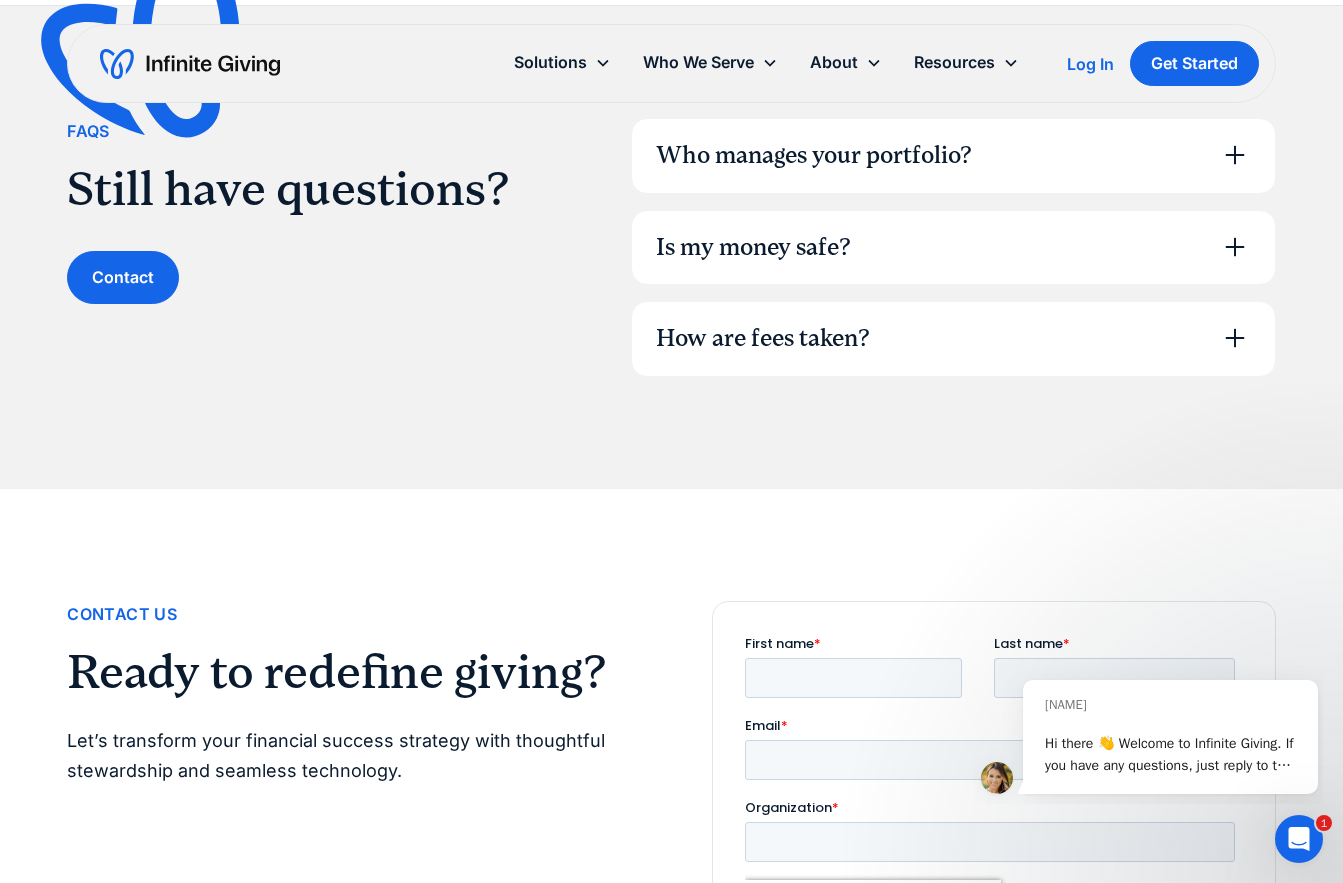 click at bounding box center [1235, 155] 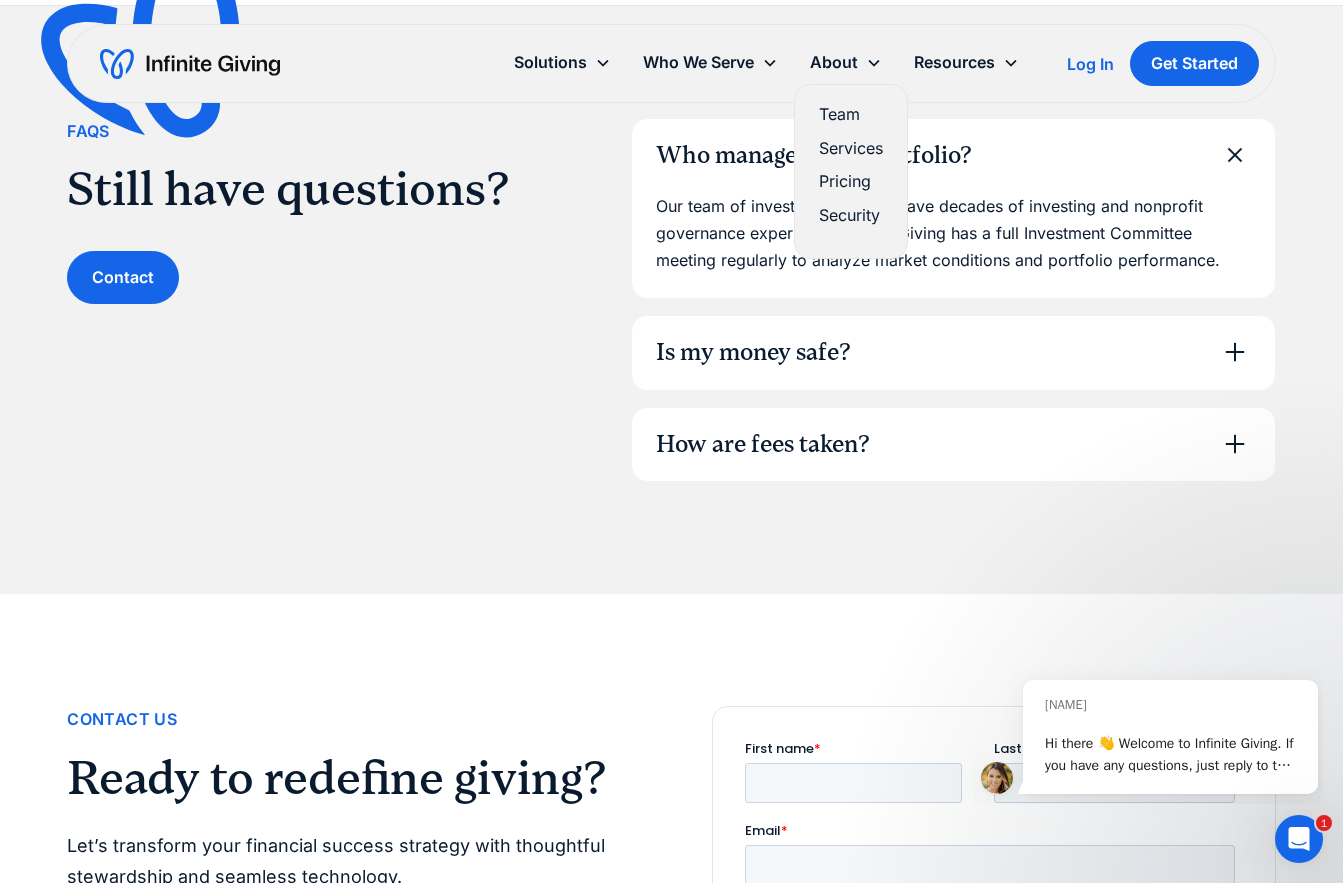 click on "Security" at bounding box center (851, 215) 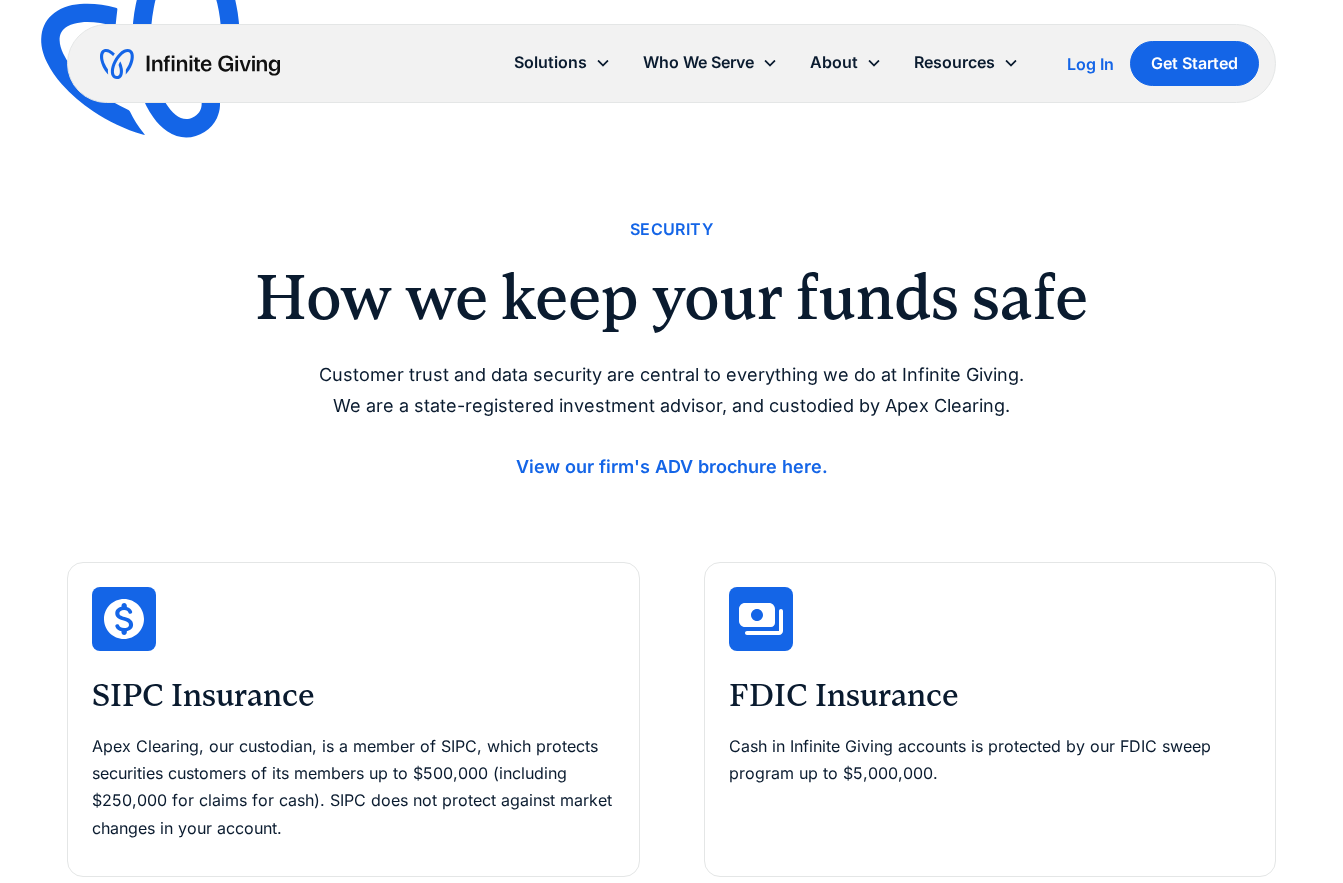 scroll, scrollTop: 67, scrollLeft: 0, axis: vertical 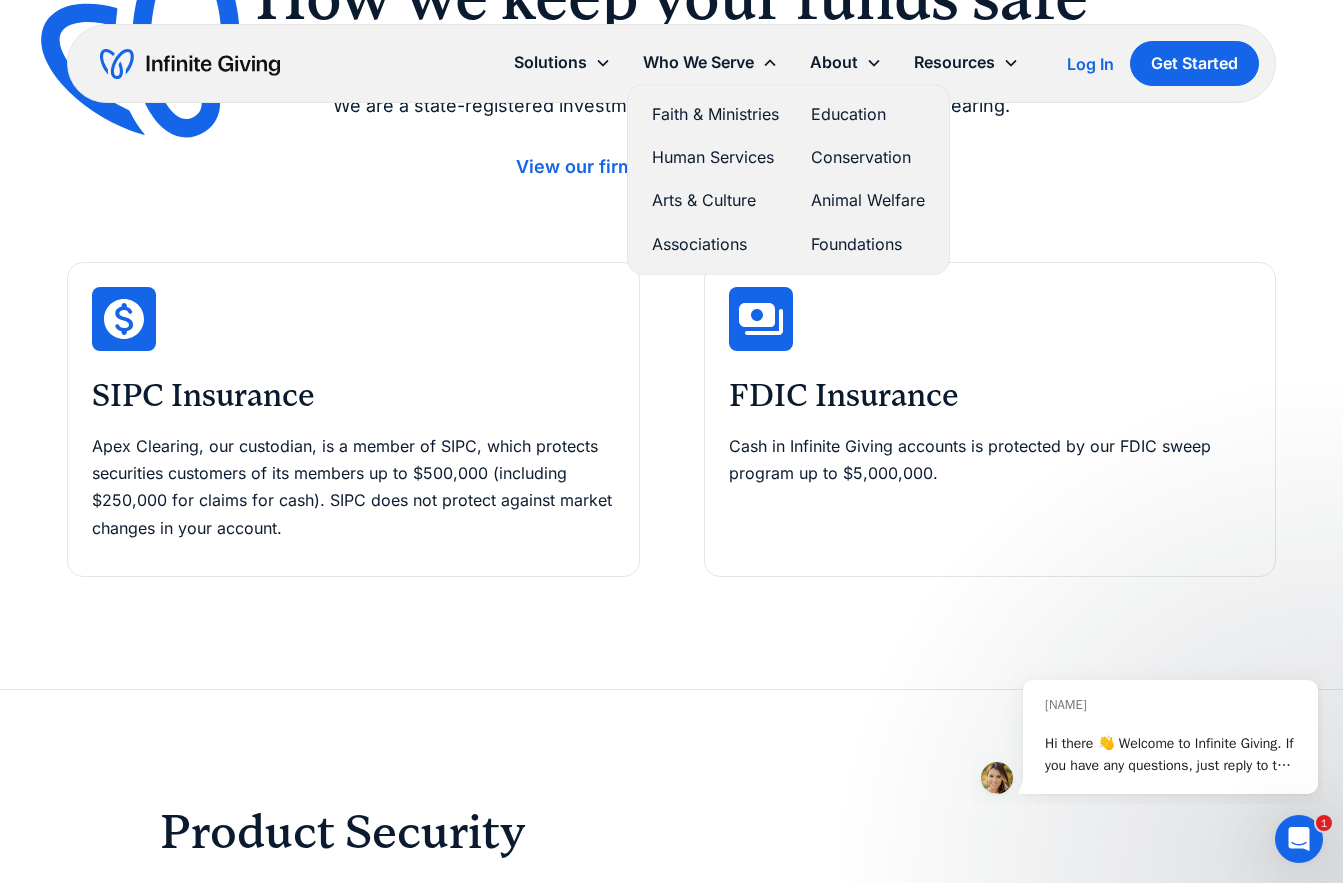 click on "Who We Serve" at bounding box center (698, 62) 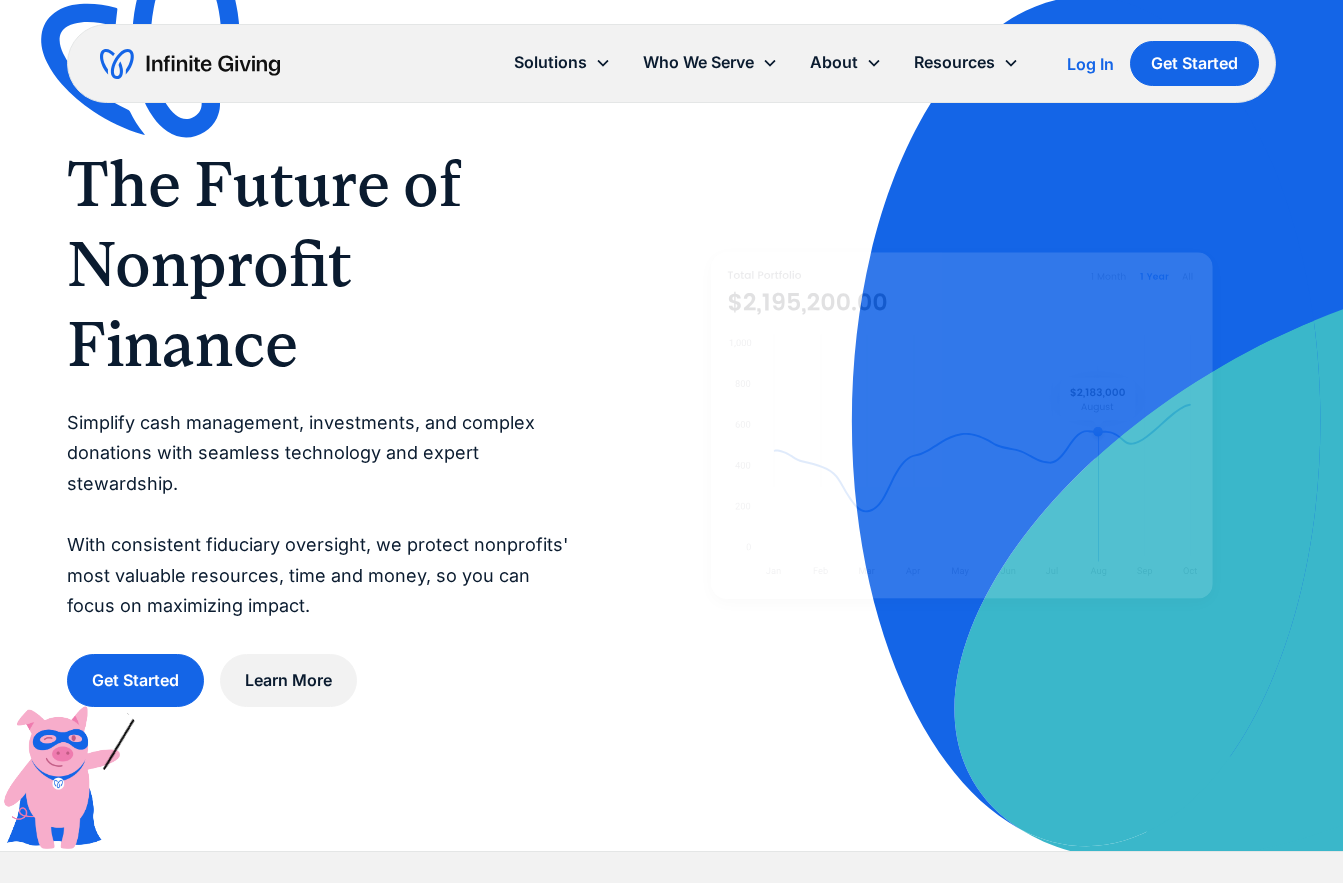scroll, scrollTop: 0, scrollLeft: 0, axis: both 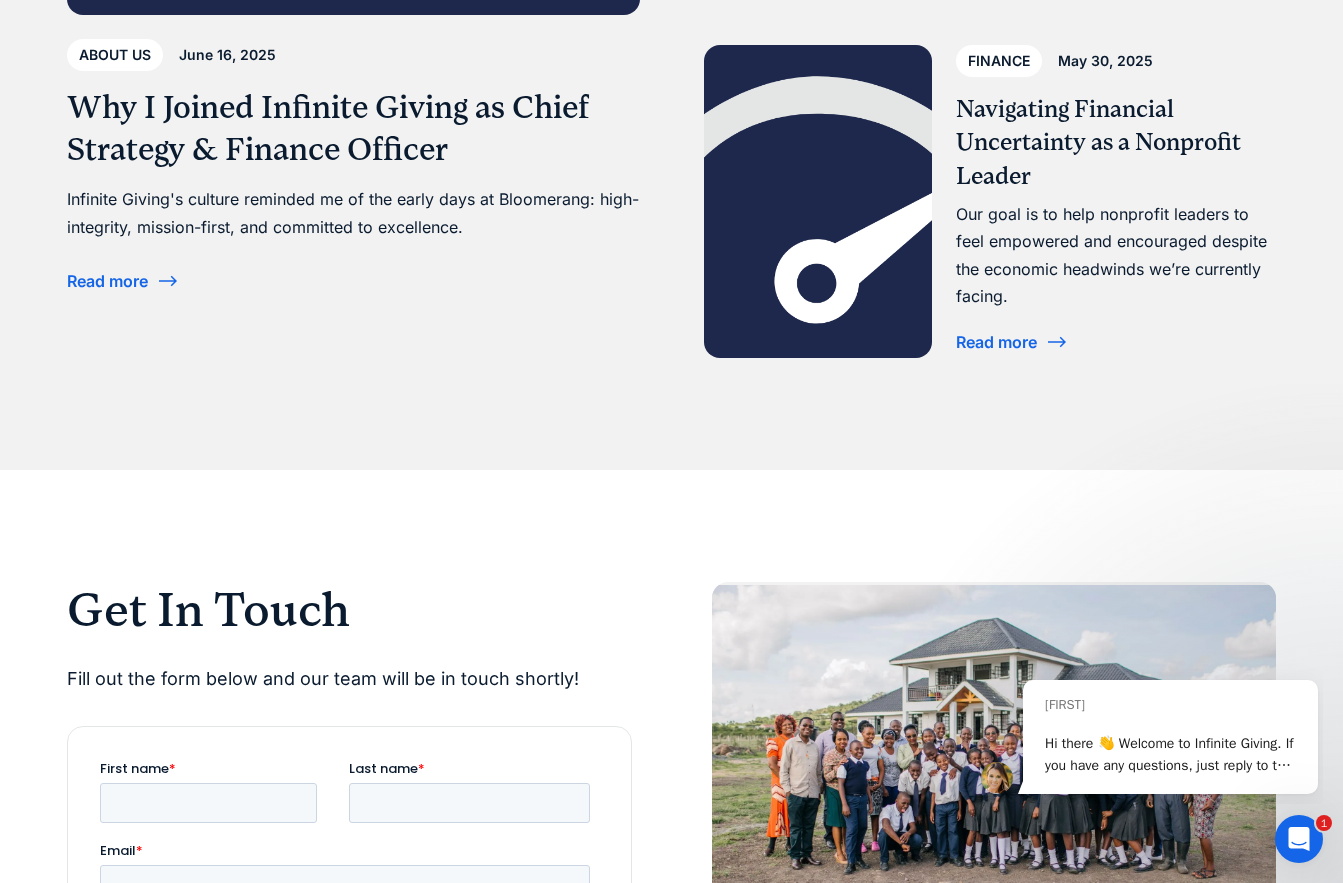 click on "Read more" at bounding box center (107, 281) 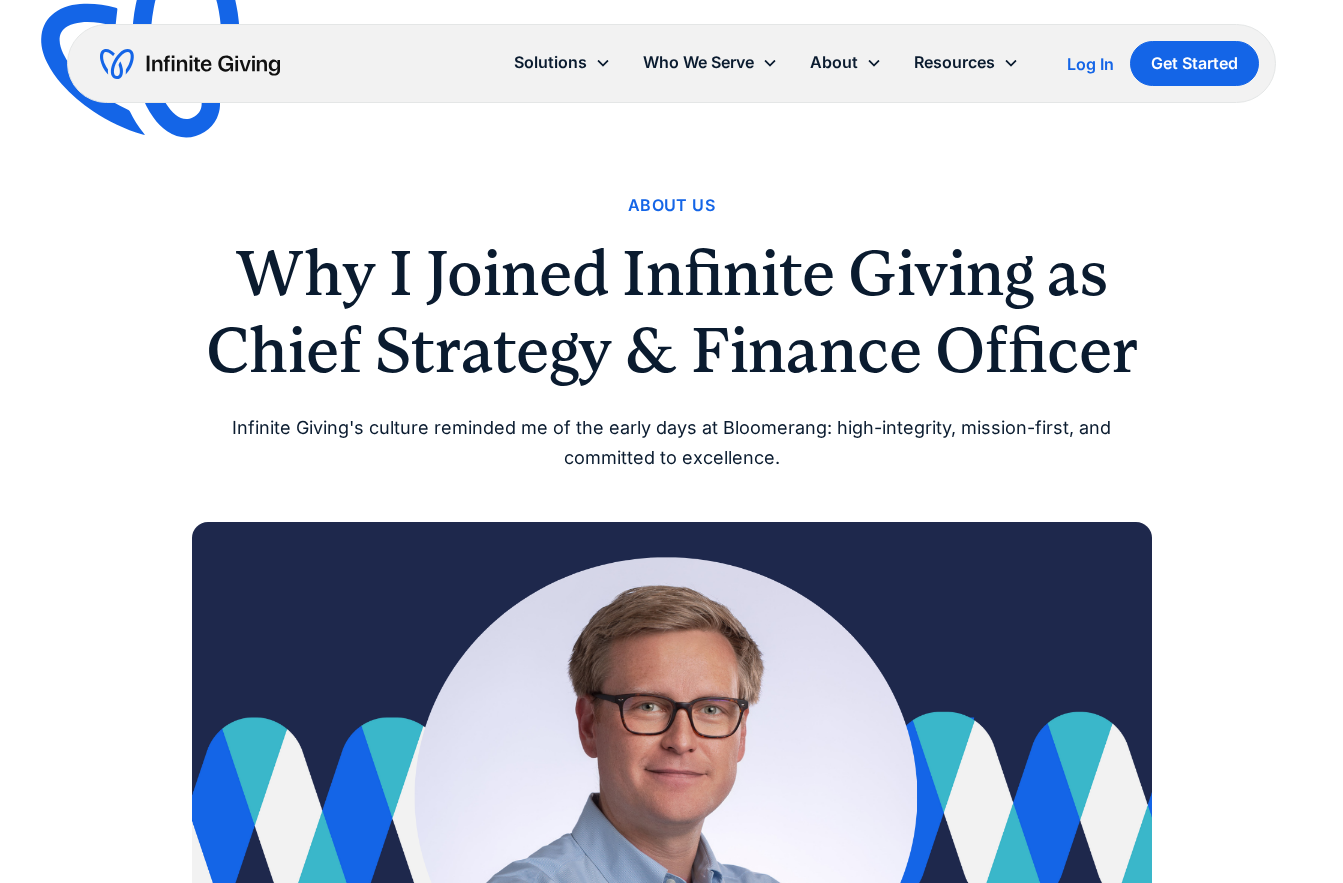 scroll, scrollTop: 183, scrollLeft: 0, axis: vertical 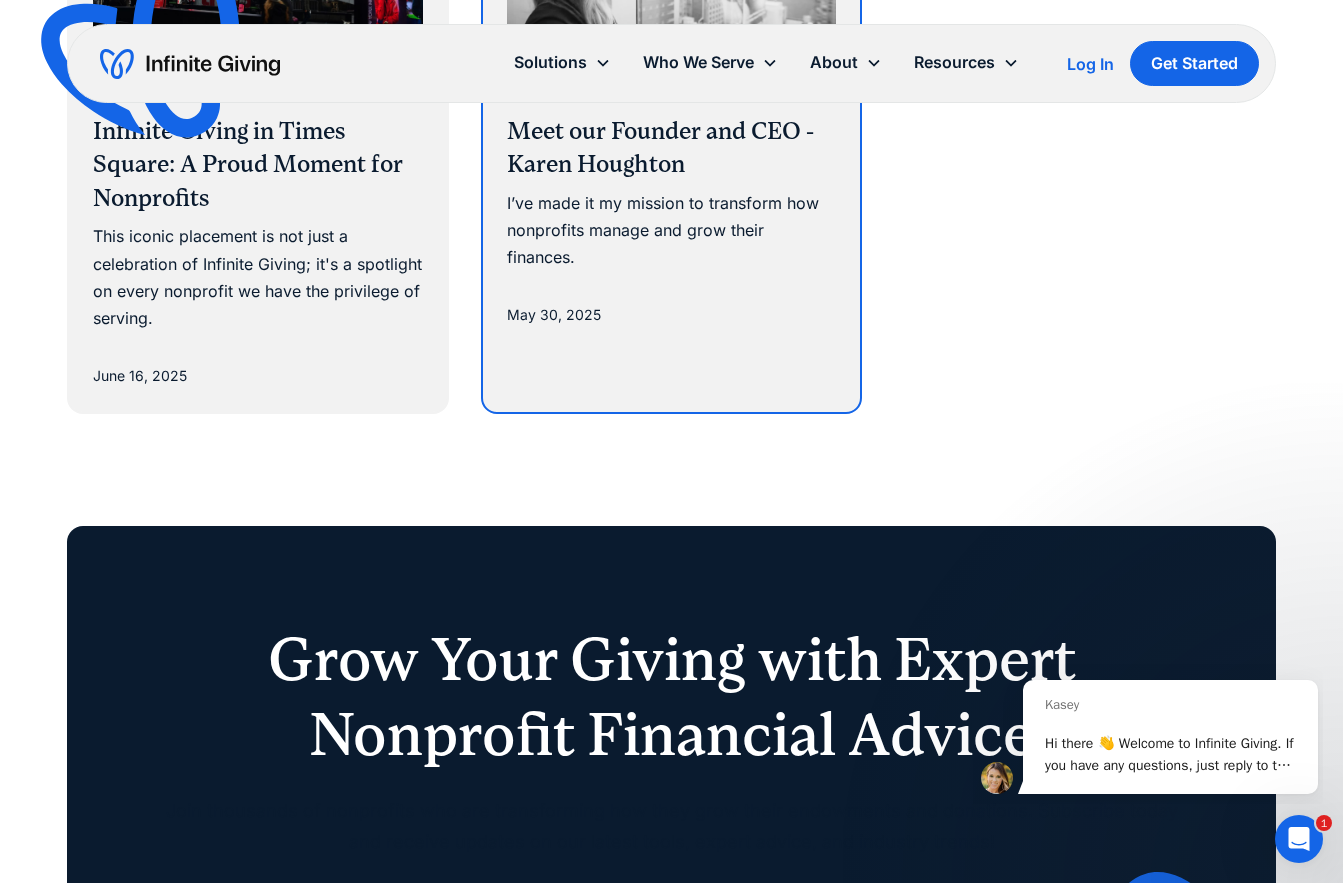 click on "Meet our Founder and CEO - [FIRST] [LAST]" at bounding box center [672, 148] 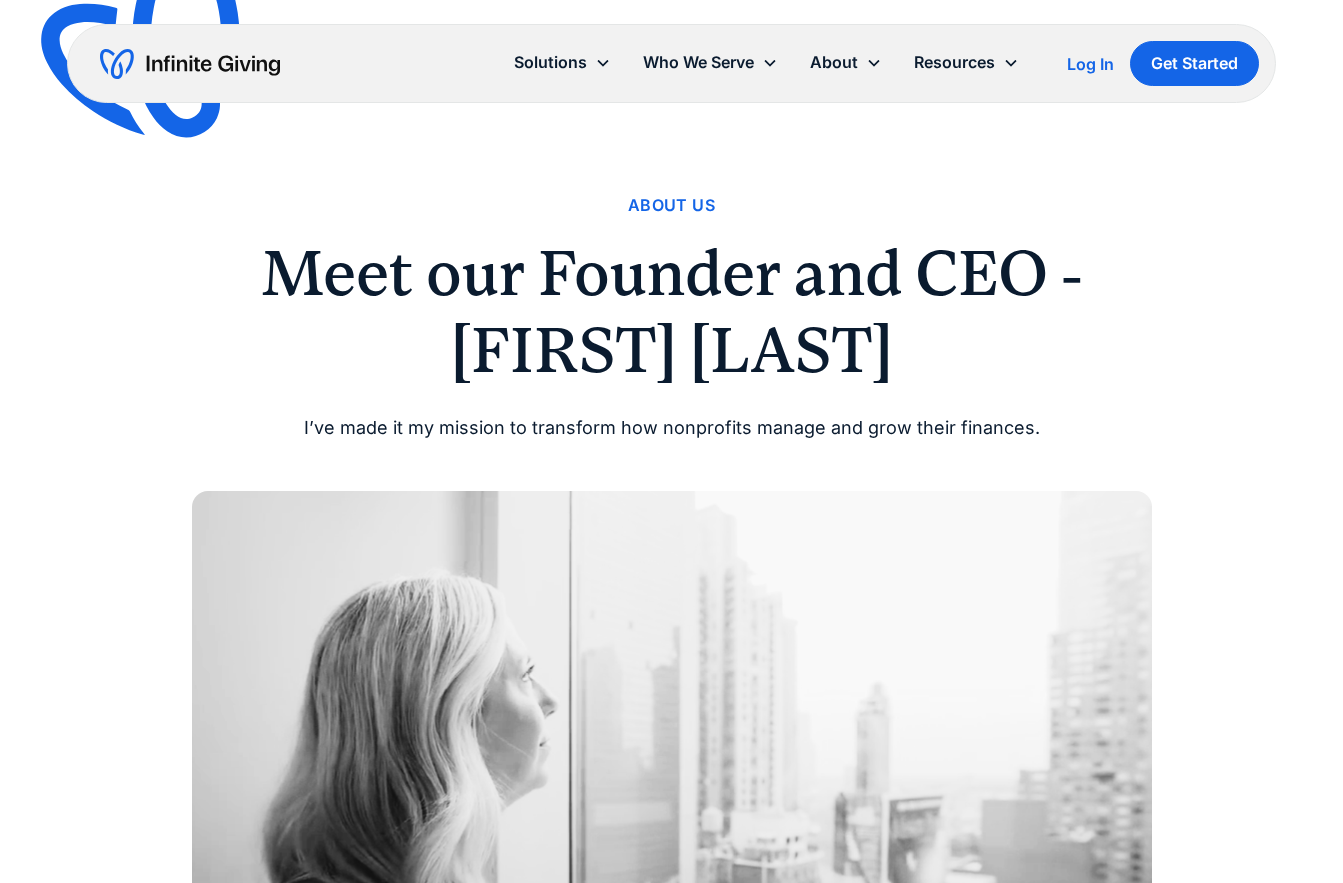 scroll, scrollTop: 0, scrollLeft: 0, axis: both 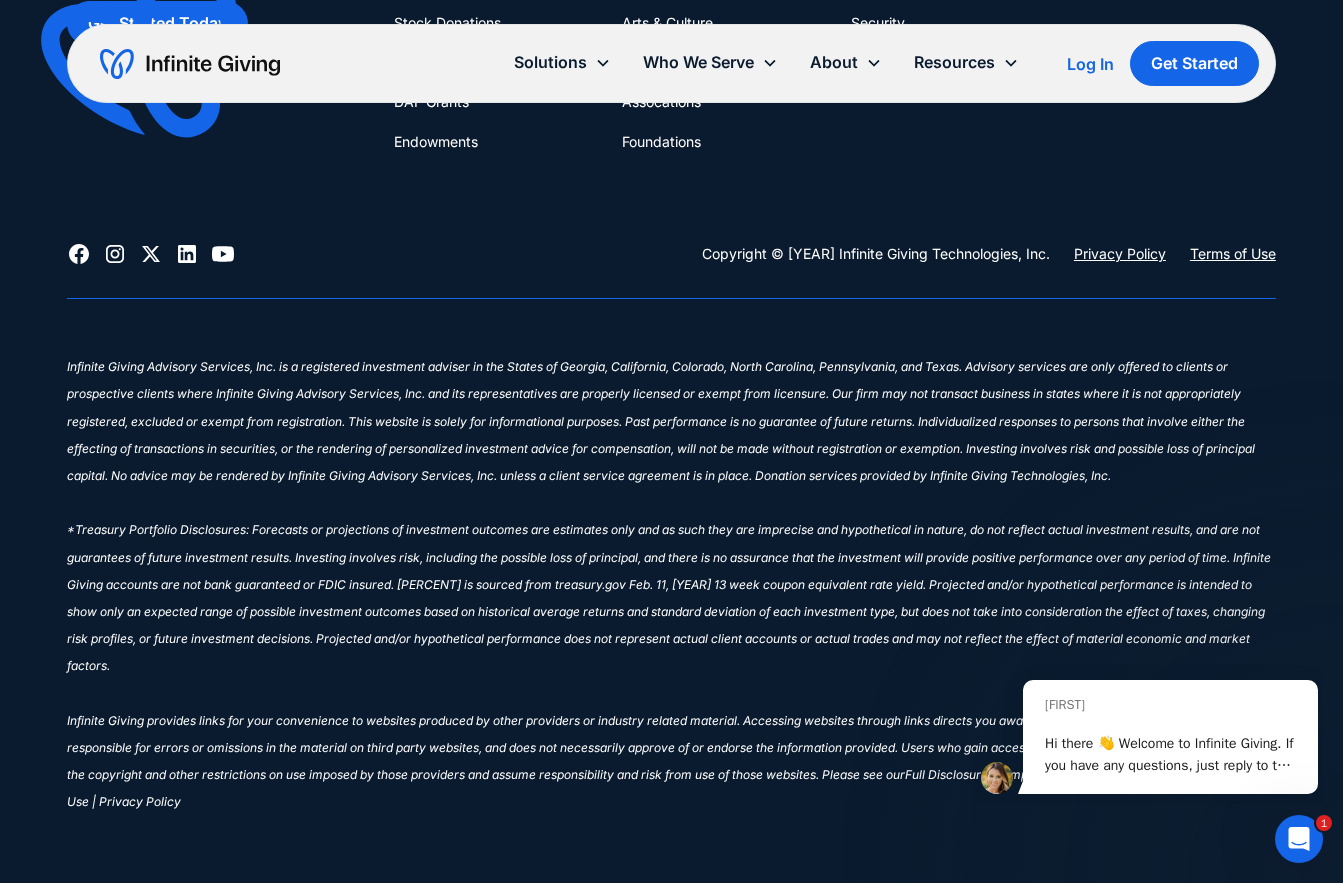 click on "‍ Infinite Giving provides links for your convenience to websites produced by other providers or industry related material. Accessing websites through links directs you away from our website. Infinite Giving is not responsible for errors or omissions in the material on third party websites, and does not necessarily approve of or endorse the information provided. Users who gain access to third party websites may be subject to the copyright and other restrictions on use imposed by those providers and assume responsibility and risk from use of those websites. Please see our" at bounding box center (669, 570) 